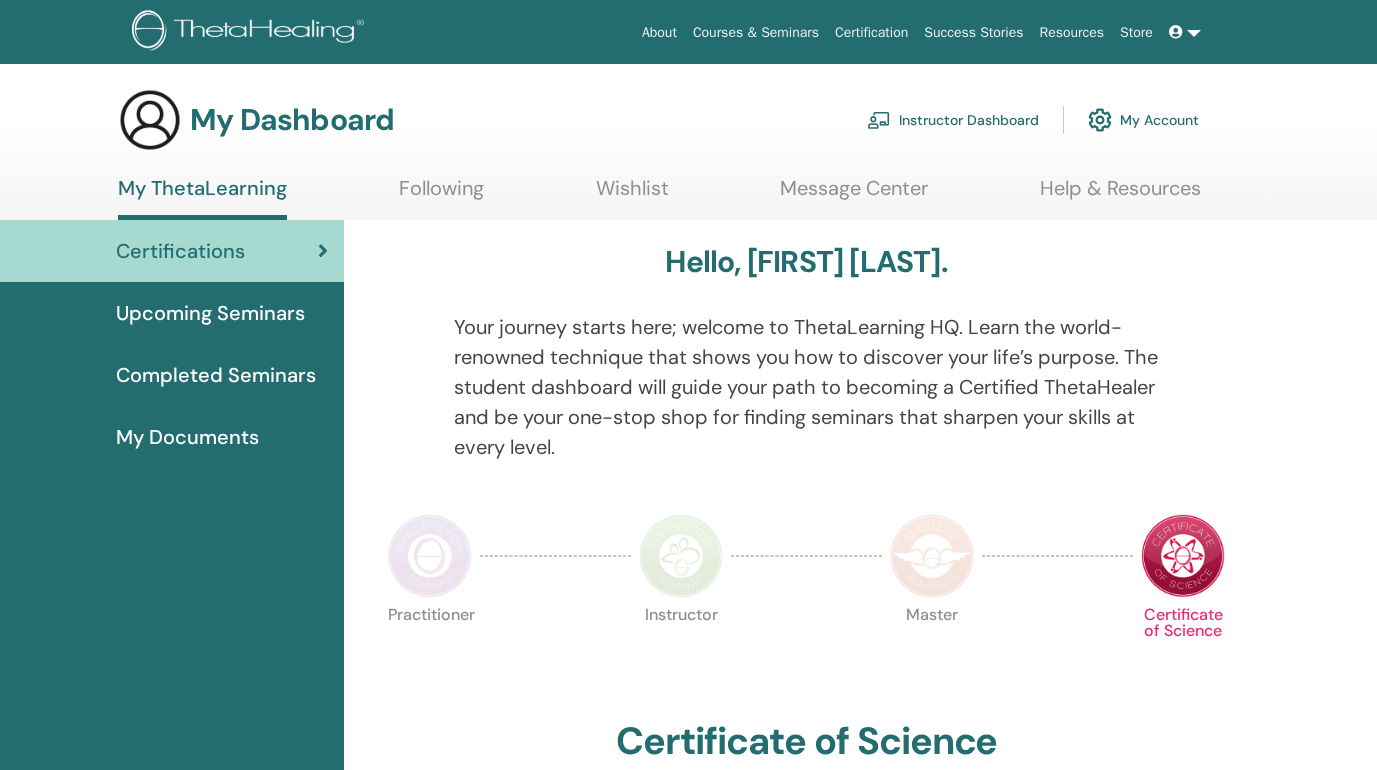scroll, scrollTop: 0, scrollLeft: 0, axis: both 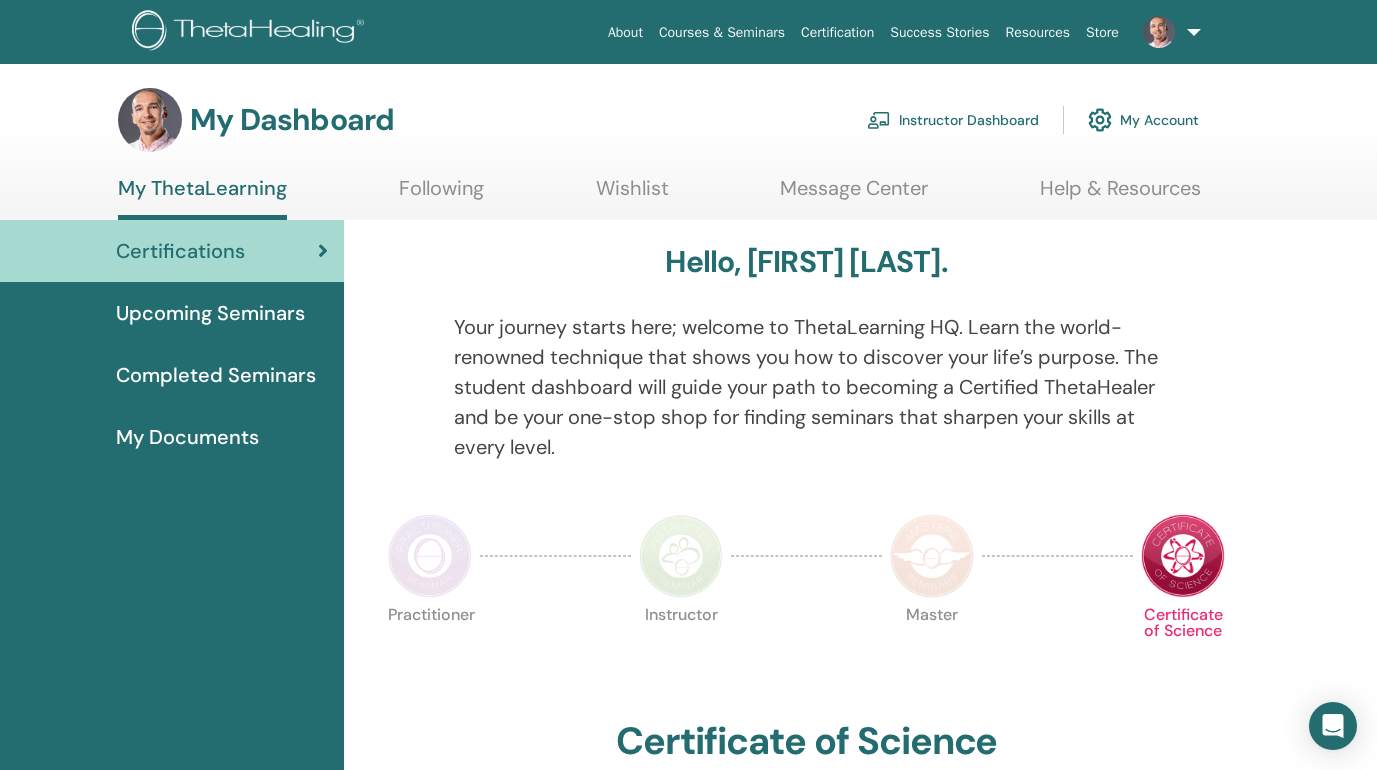 click on "Instructor Dashboard" at bounding box center [953, 120] 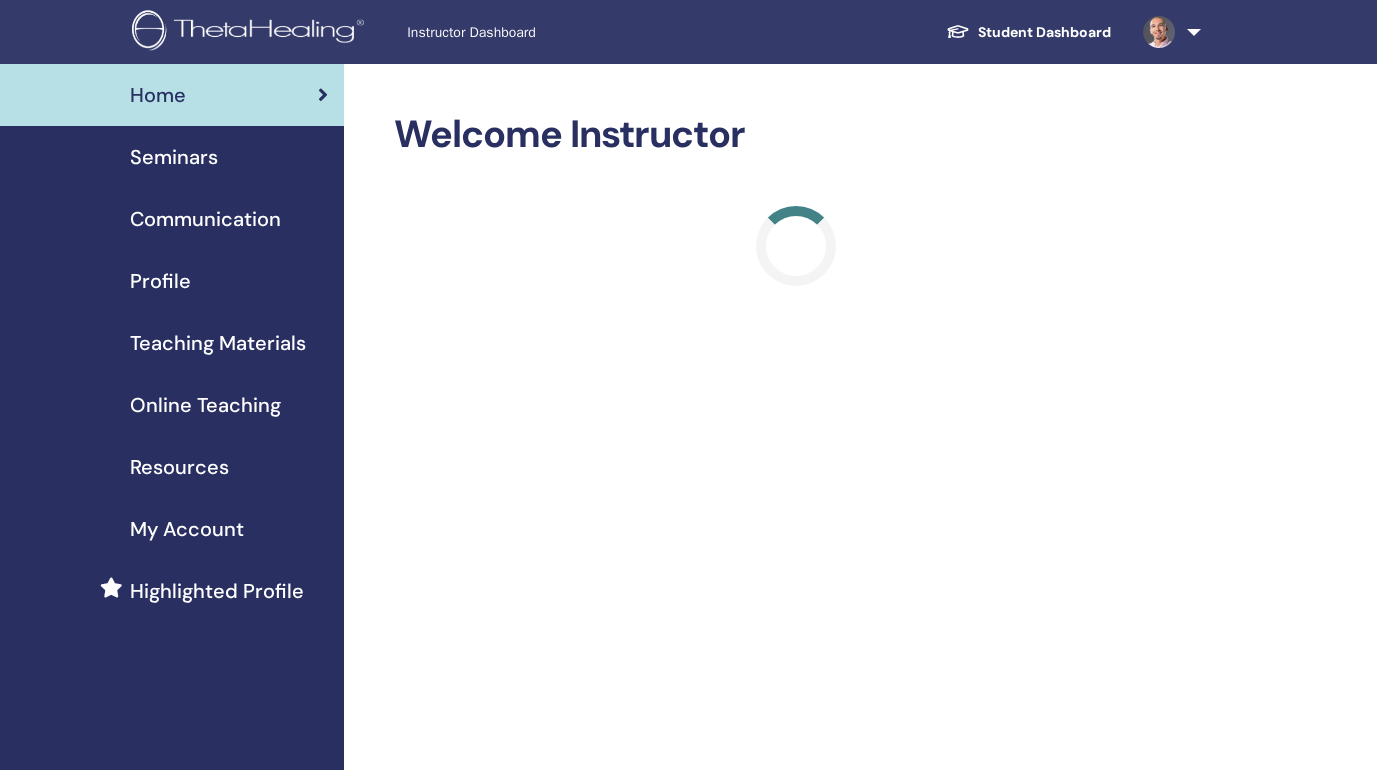 scroll, scrollTop: 0, scrollLeft: 0, axis: both 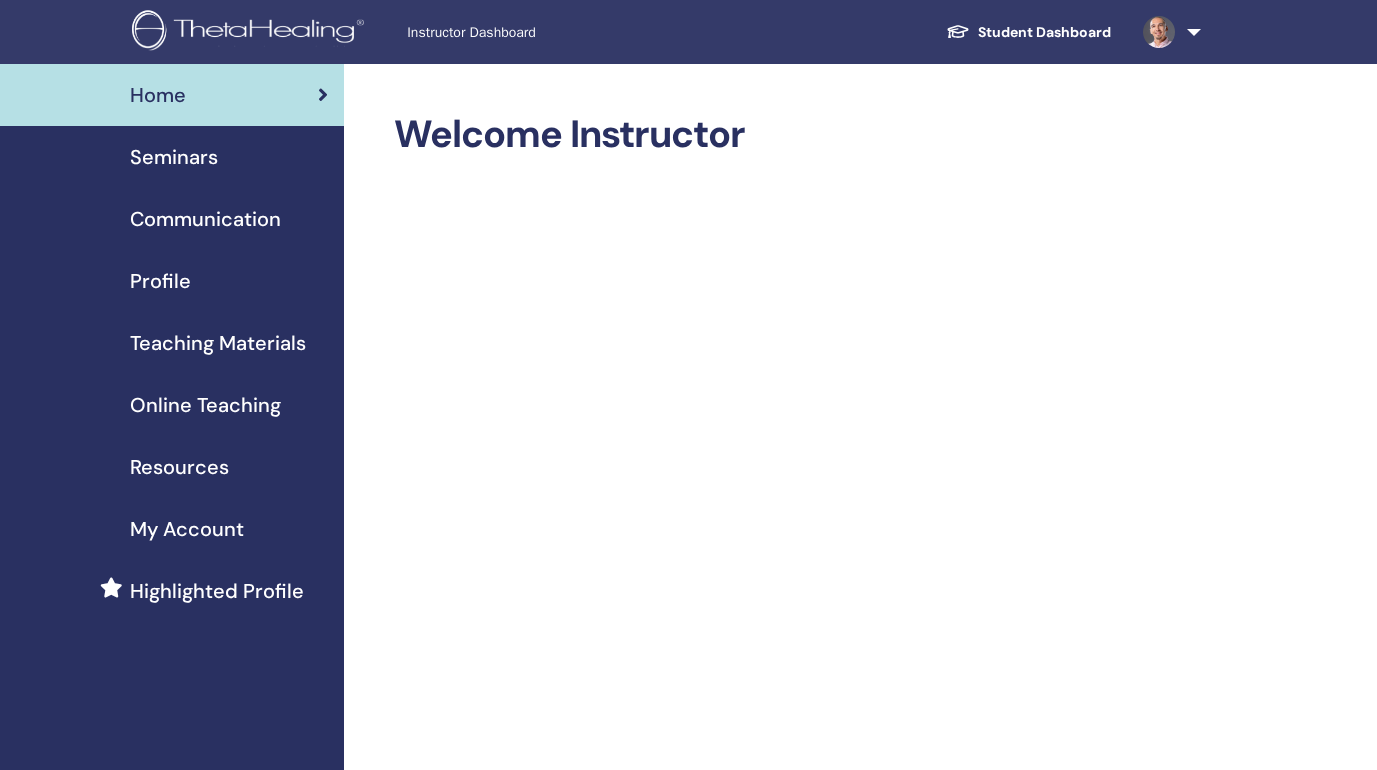 click on "Teaching Materials" at bounding box center (218, 343) 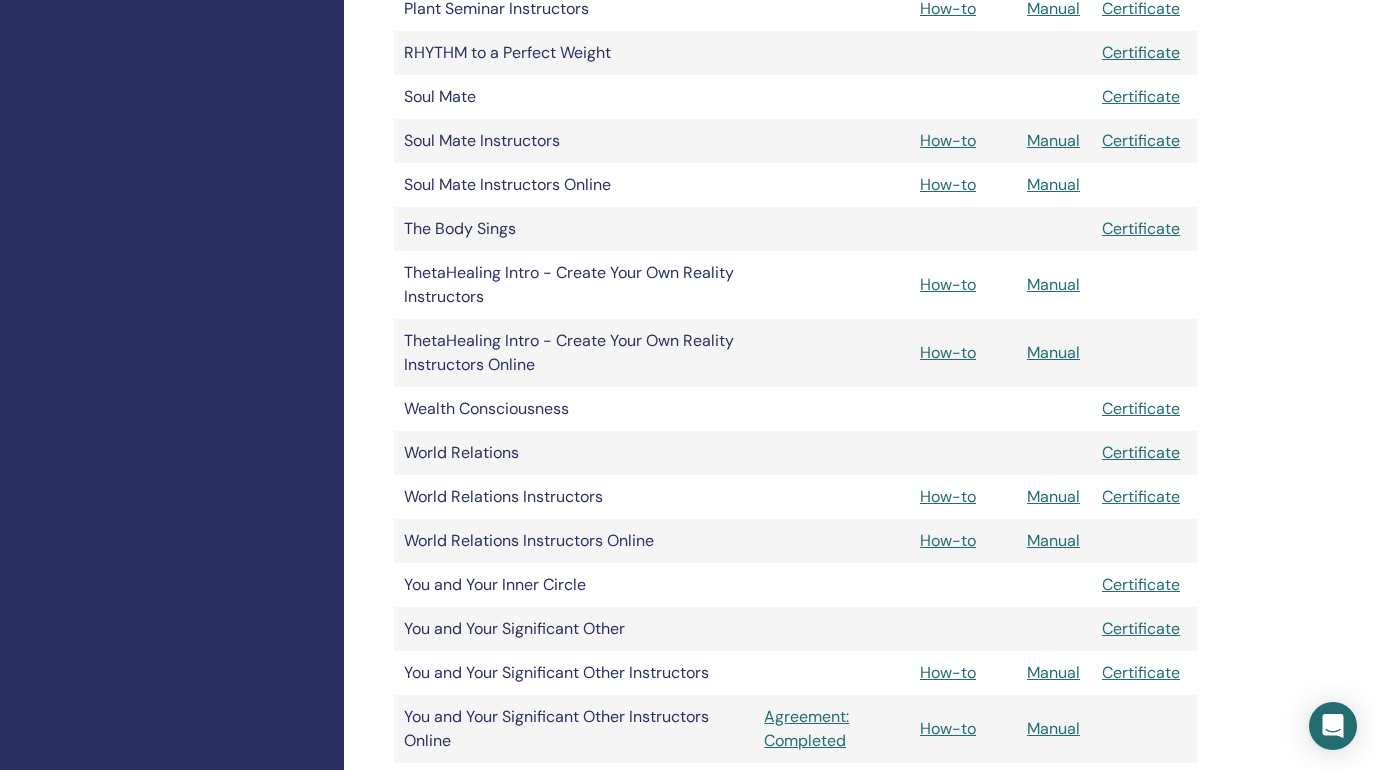 scroll, scrollTop: 2057, scrollLeft: 0, axis: vertical 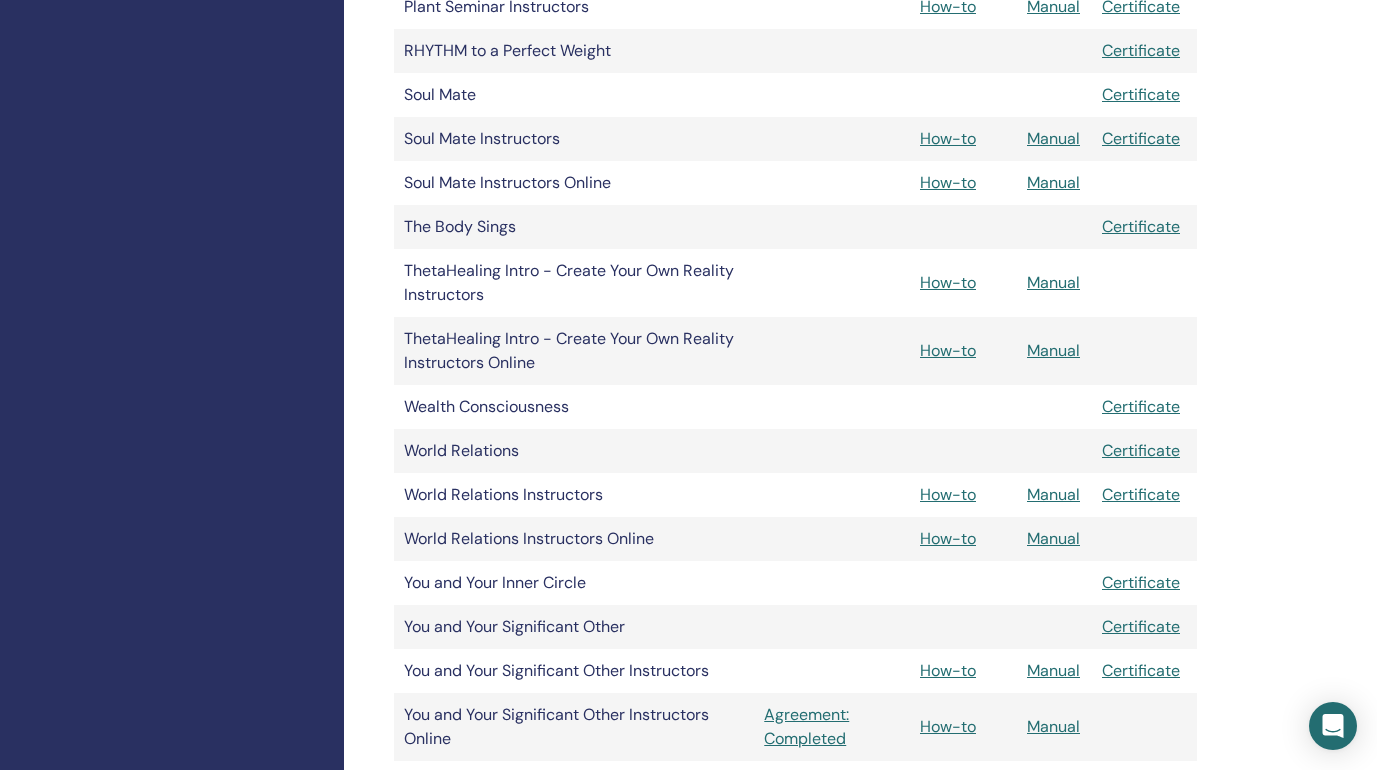 click on "Manual" at bounding box center [1053, 494] 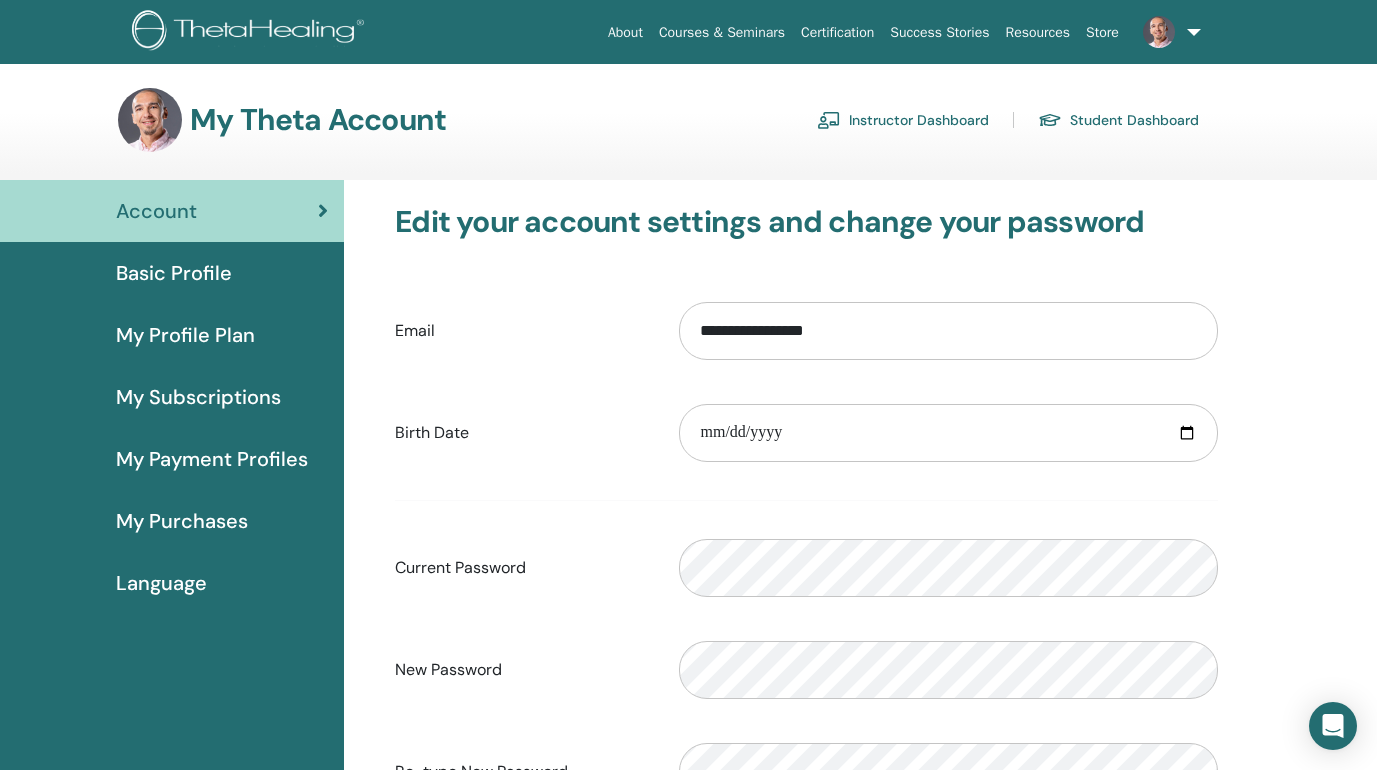 scroll, scrollTop: 0, scrollLeft: 0, axis: both 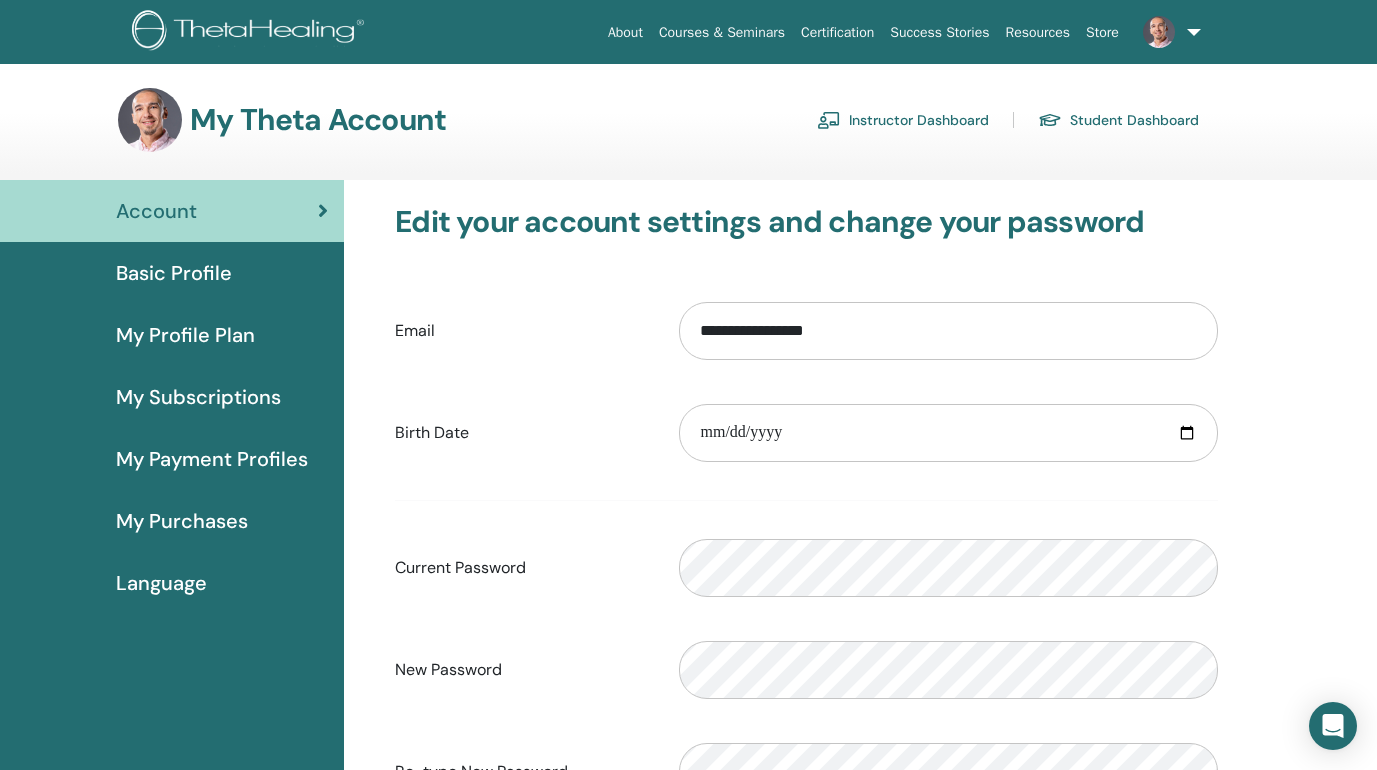 click on "Instructor Dashboard" at bounding box center (903, 120) 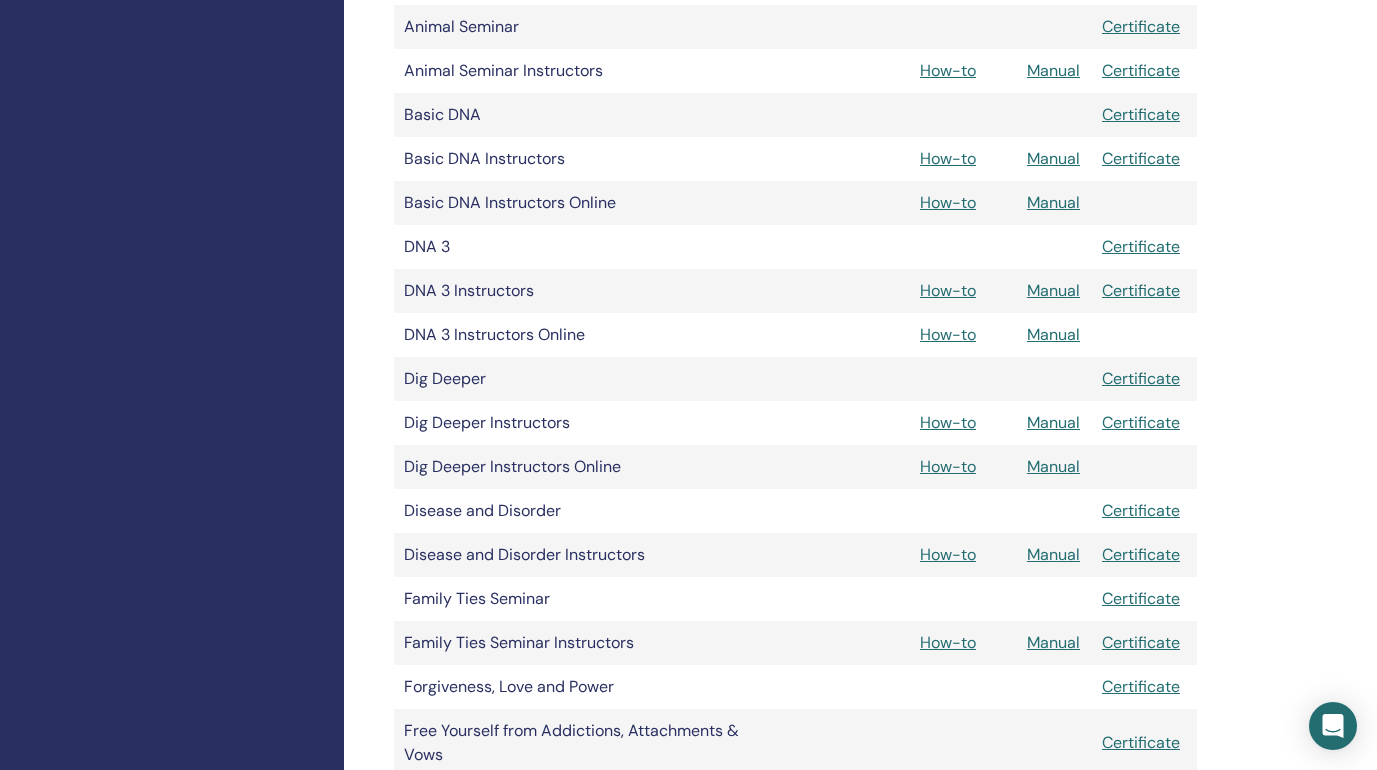scroll, scrollTop: 715, scrollLeft: 0, axis: vertical 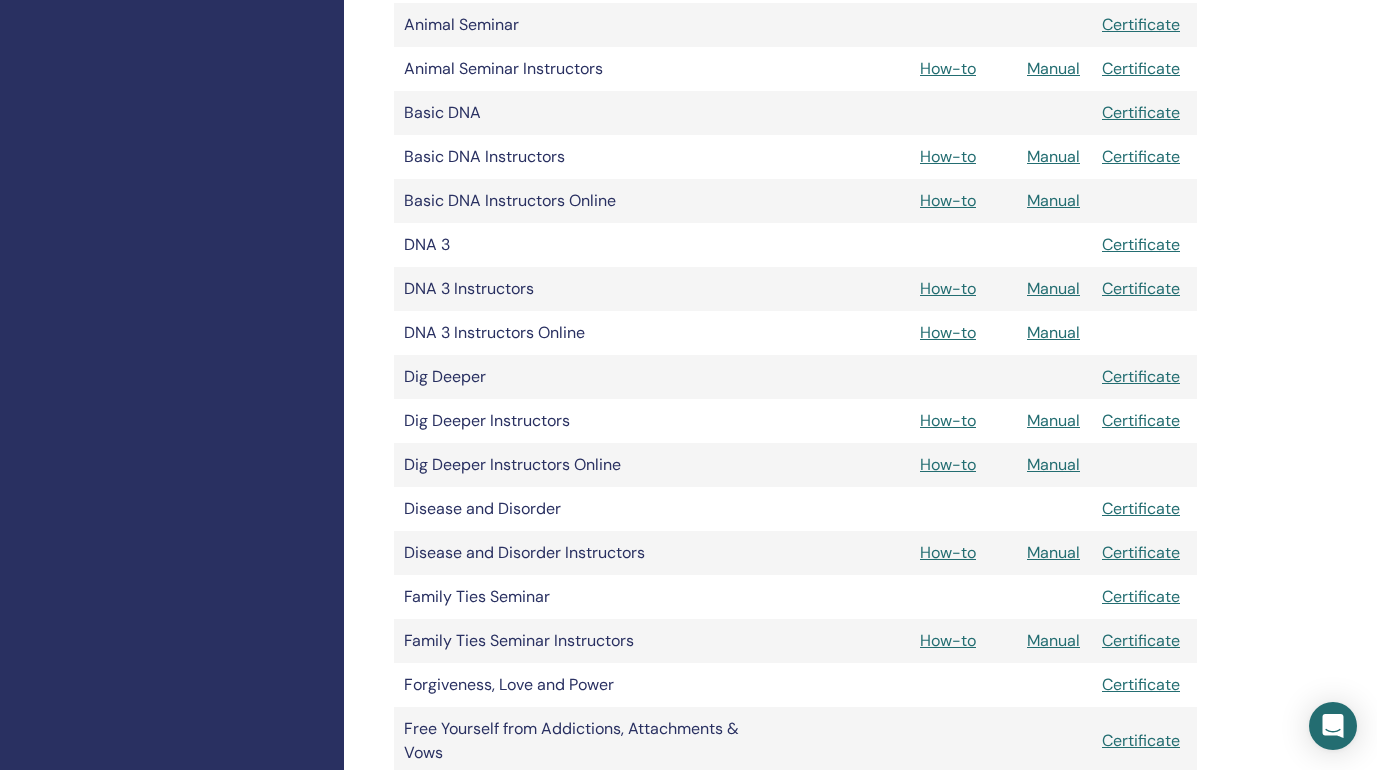 click on "Manual" at bounding box center (1053, 332) 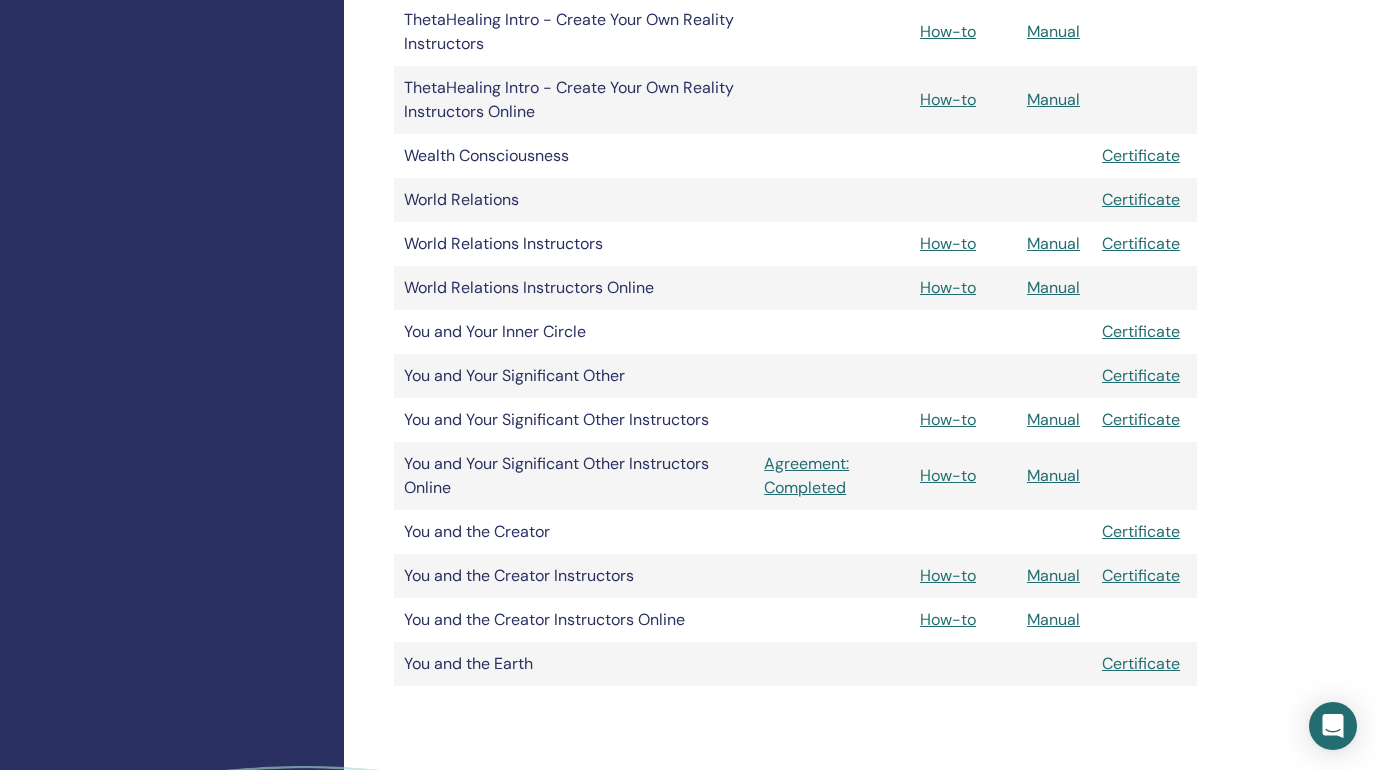 scroll, scrollTop: 2330, scrollLeft: 0, axis: vertical 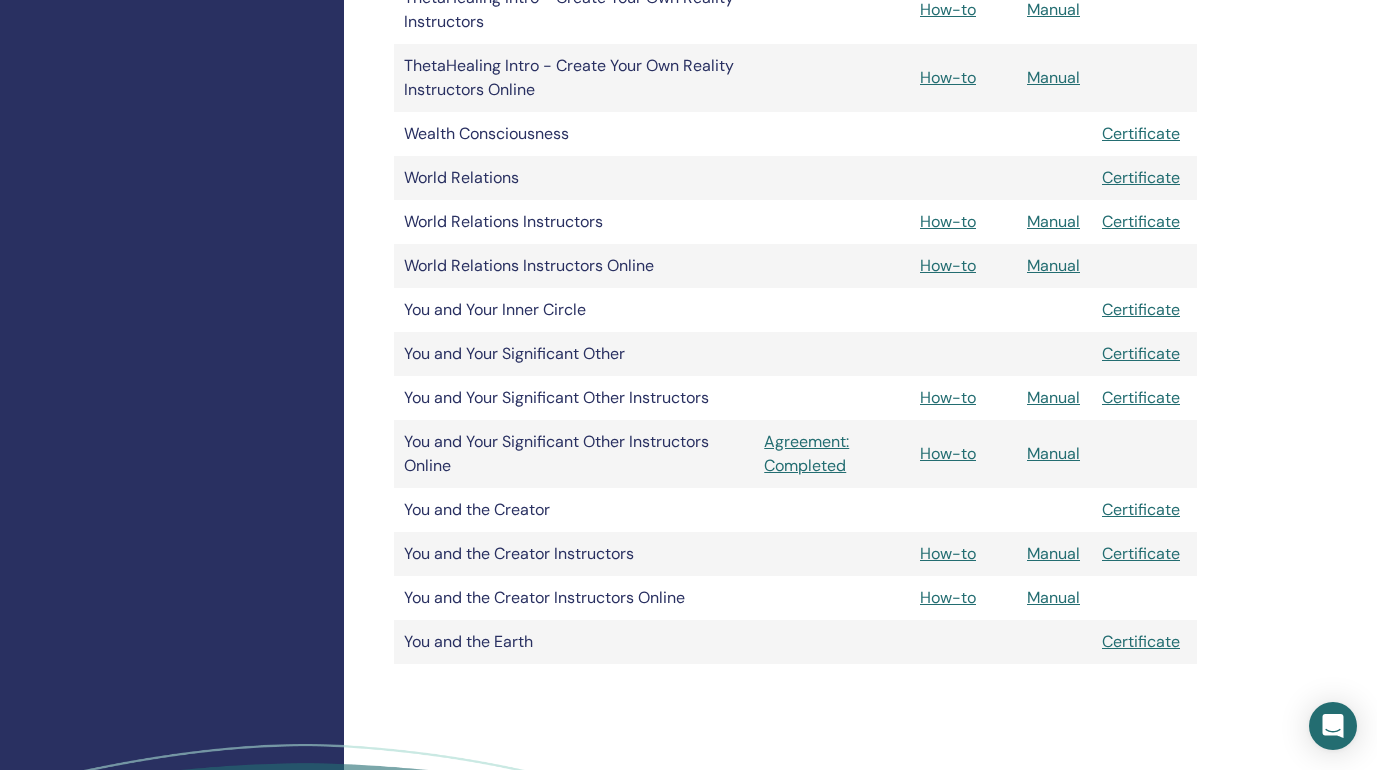click on "Manual" at bounding box center (1053, 453) 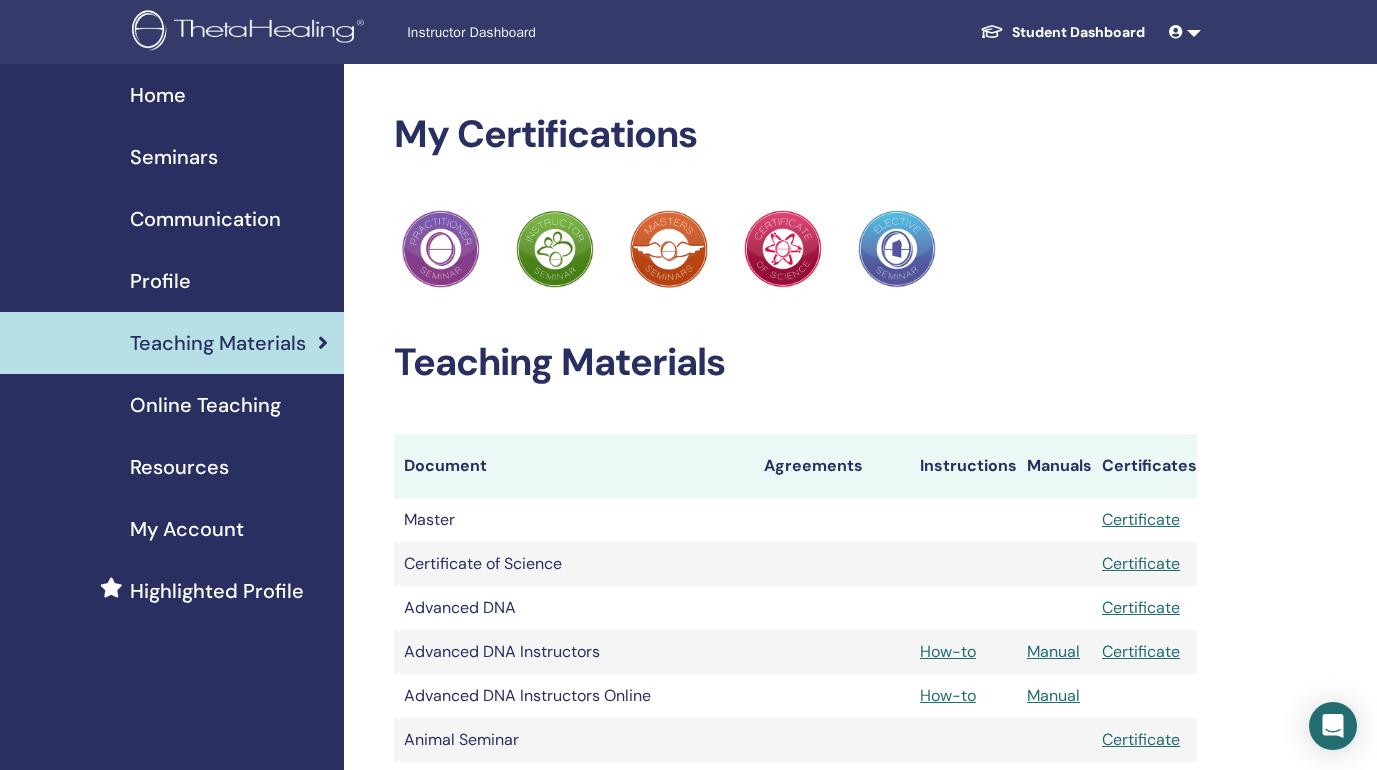 scroll, scrollTop: 2330, scrollLeft: 0, axis: vertical 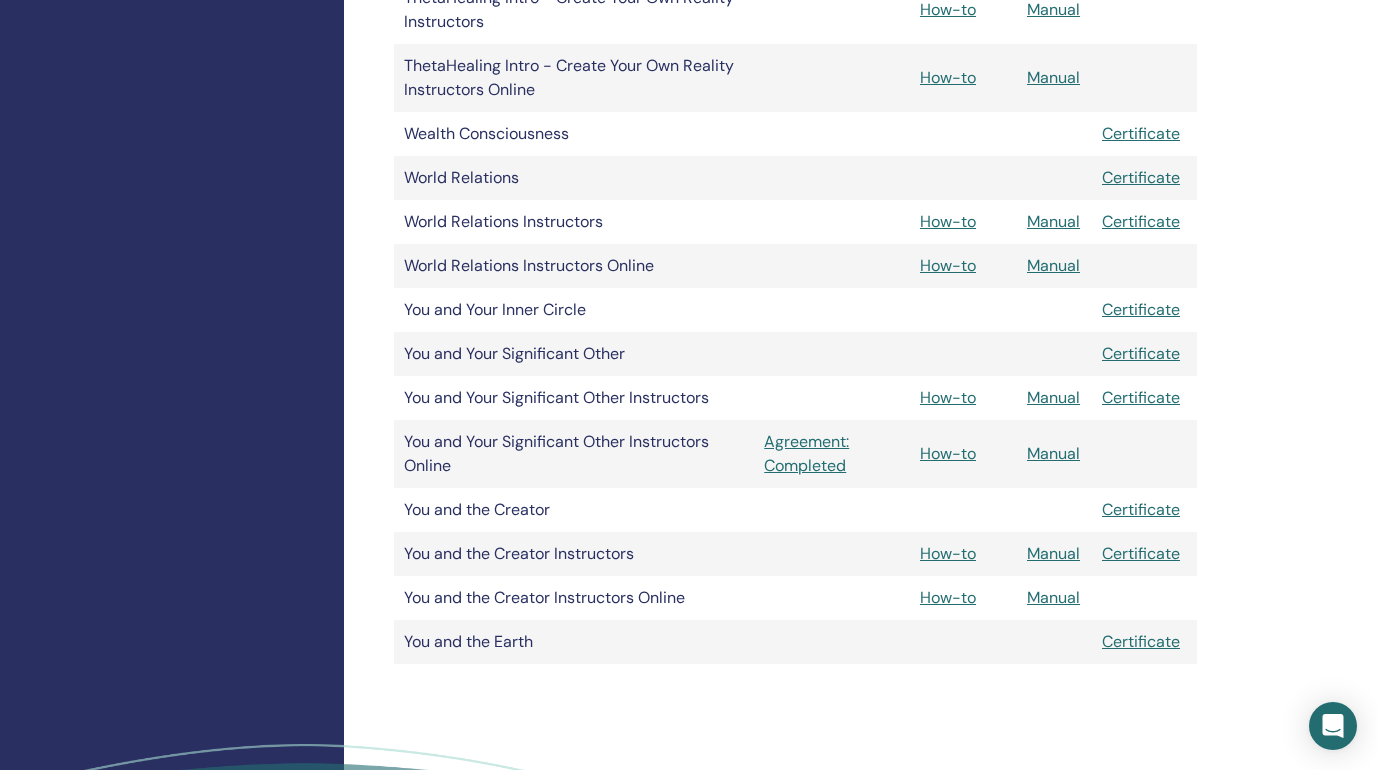 click on "Manual" at bounding box center [1053, 397] 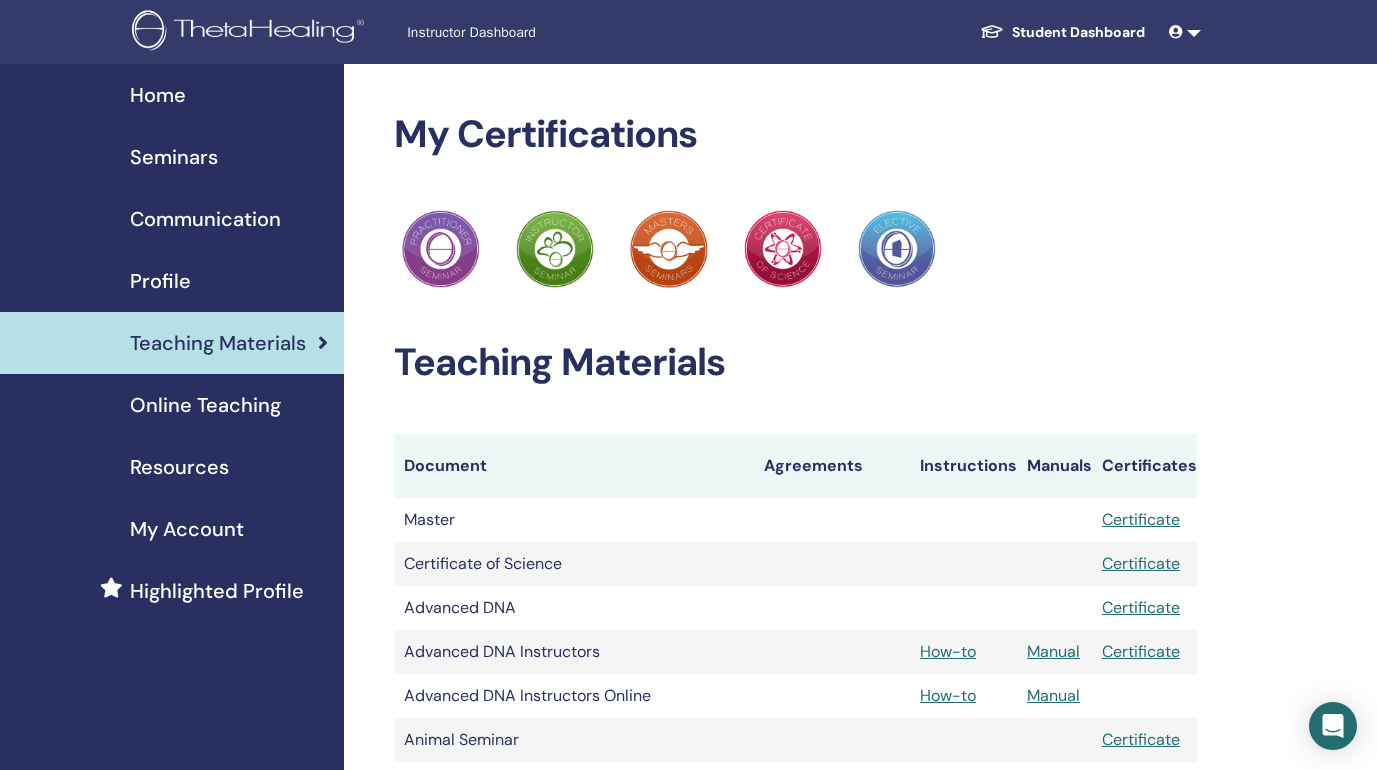 scroll, scrollTop: 2330, scrollLeft: 0, axis: vertical 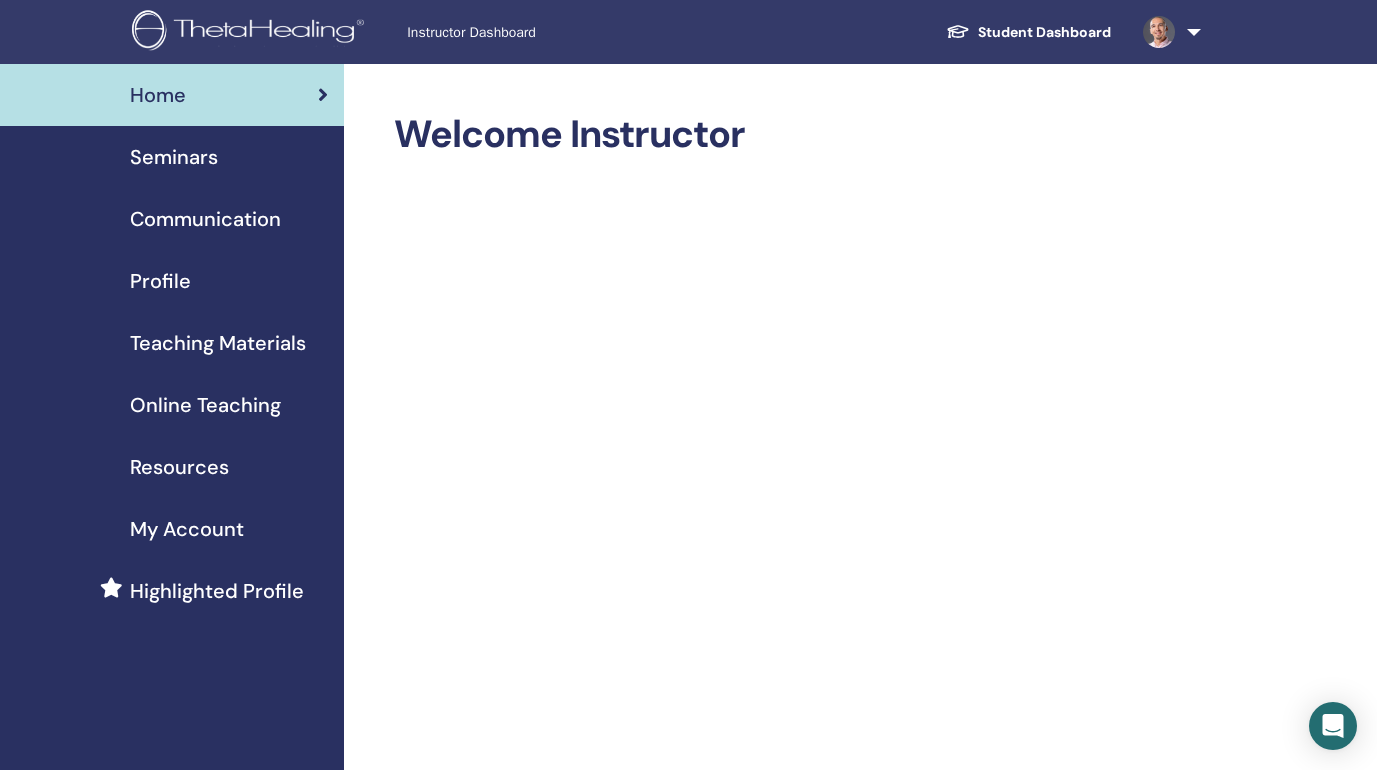 click on "Teaching Materials" at bounding box center [218, 343] 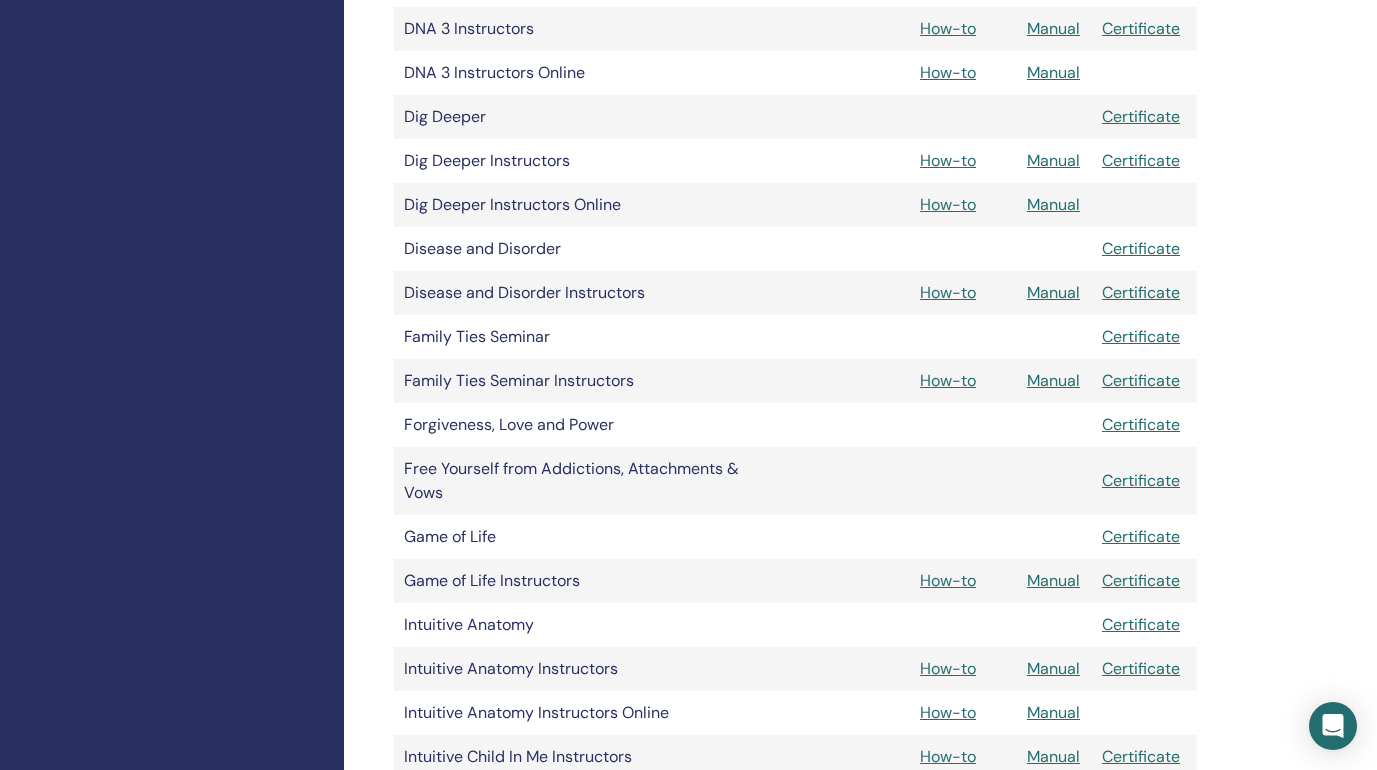 scroll, scrollTop: 940, scrollLeft: 0, axis: vertical 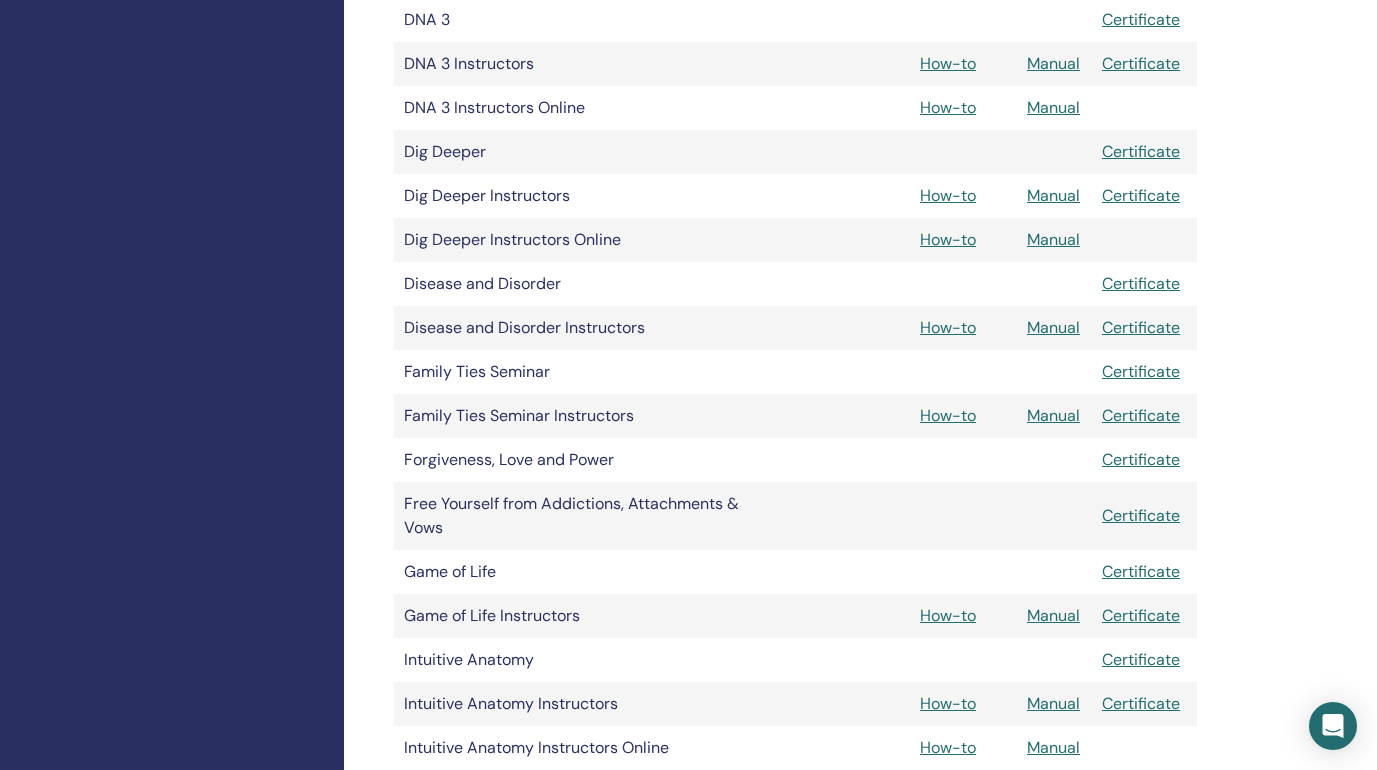 click on "Manual" at bounding box center (1053, 327) 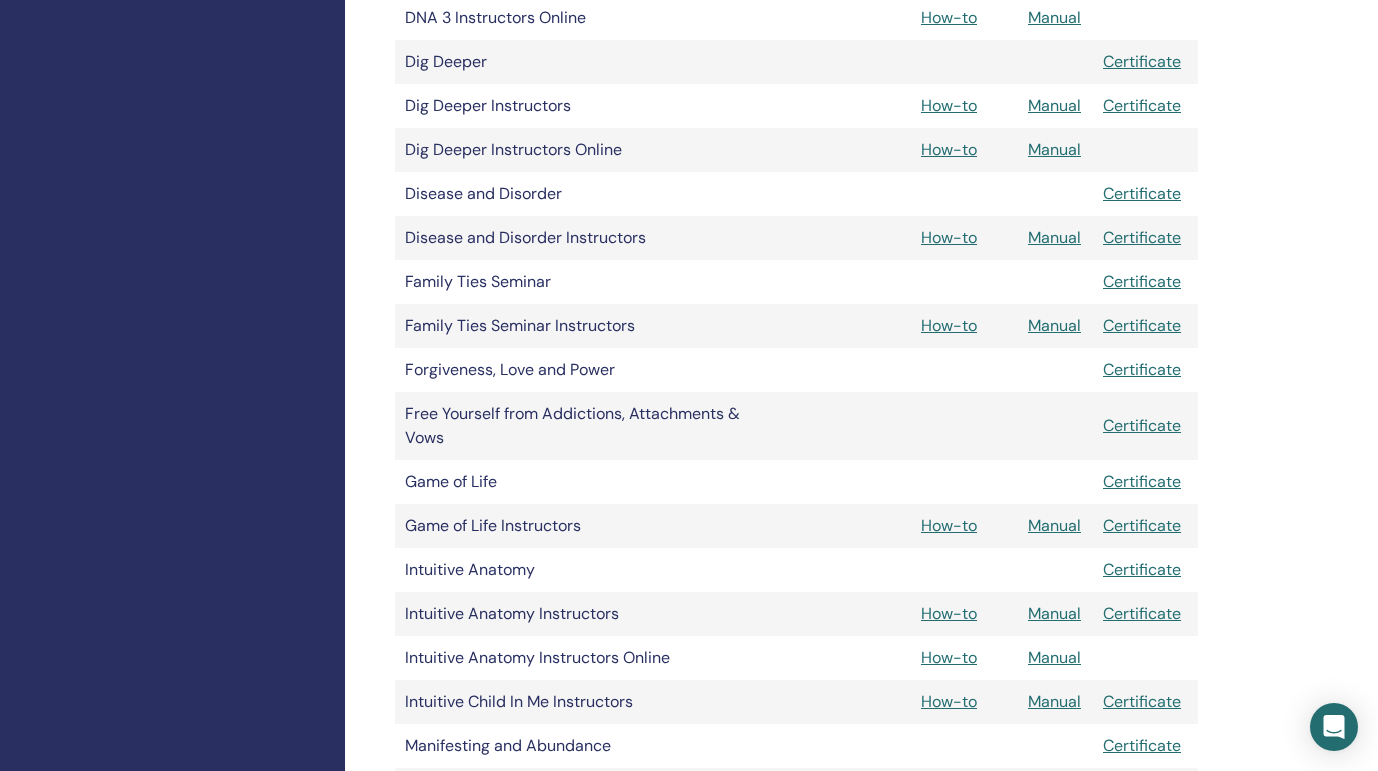 scroll, scrollTop: 1283, scrollLeft: 0, axis: vertical 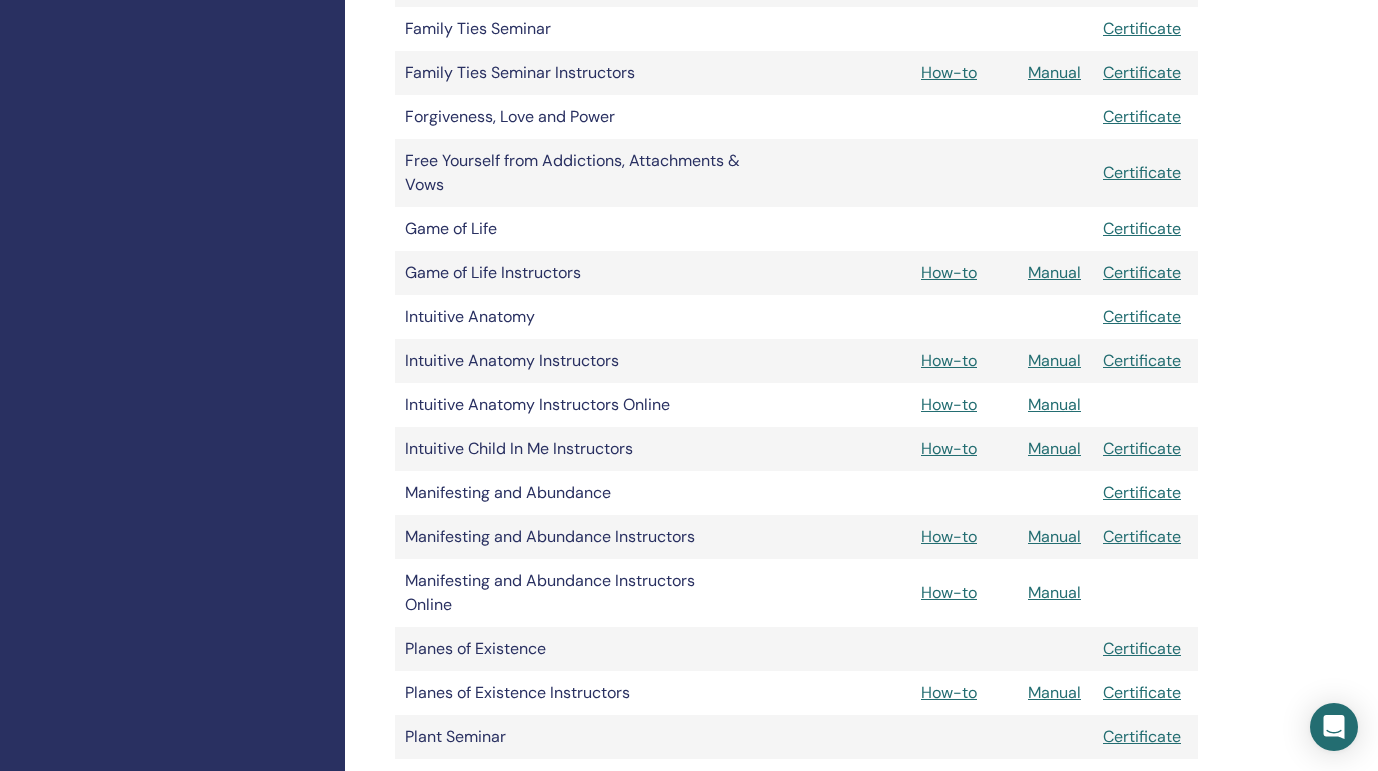 click on "Manual" at bounding box center [1054, 360] 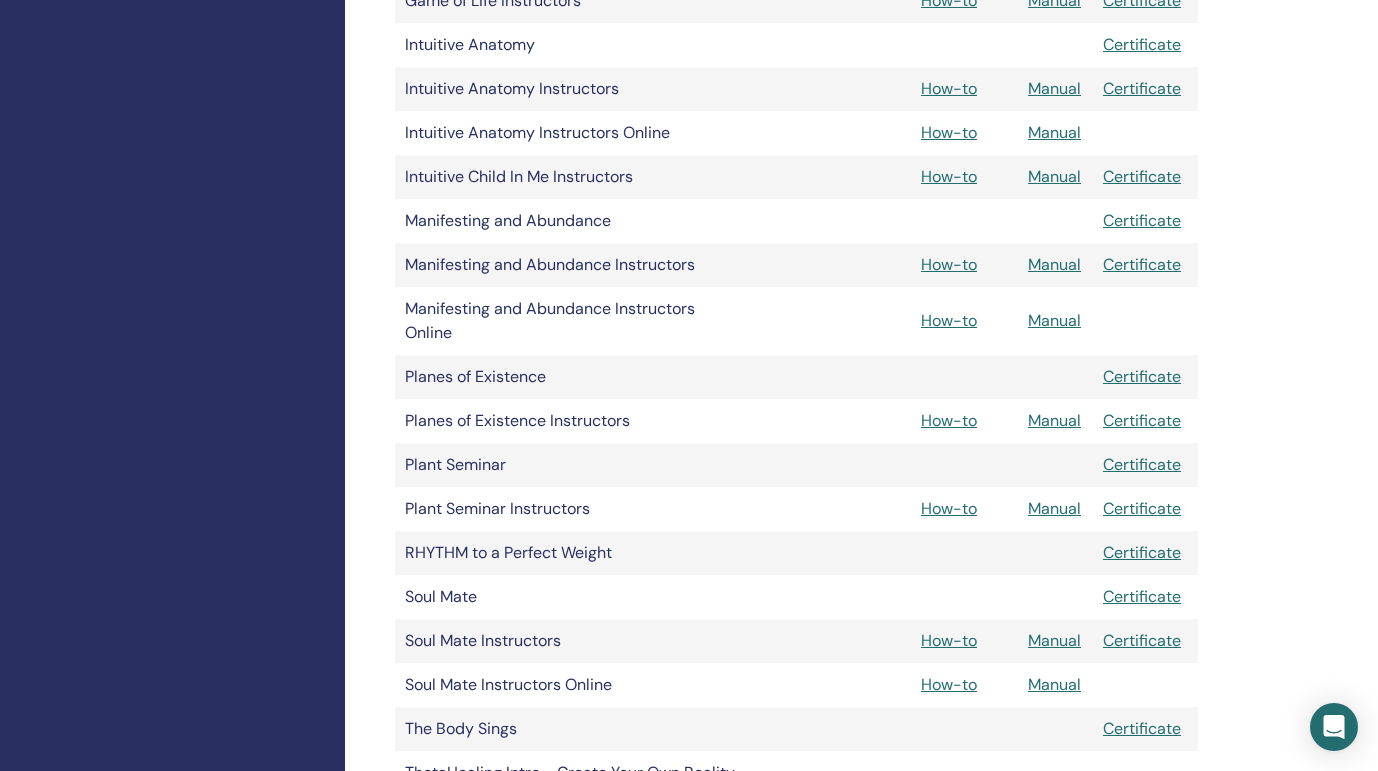 scroll, scrollTop: 1556, scrollLeft: 0, axis: vertical 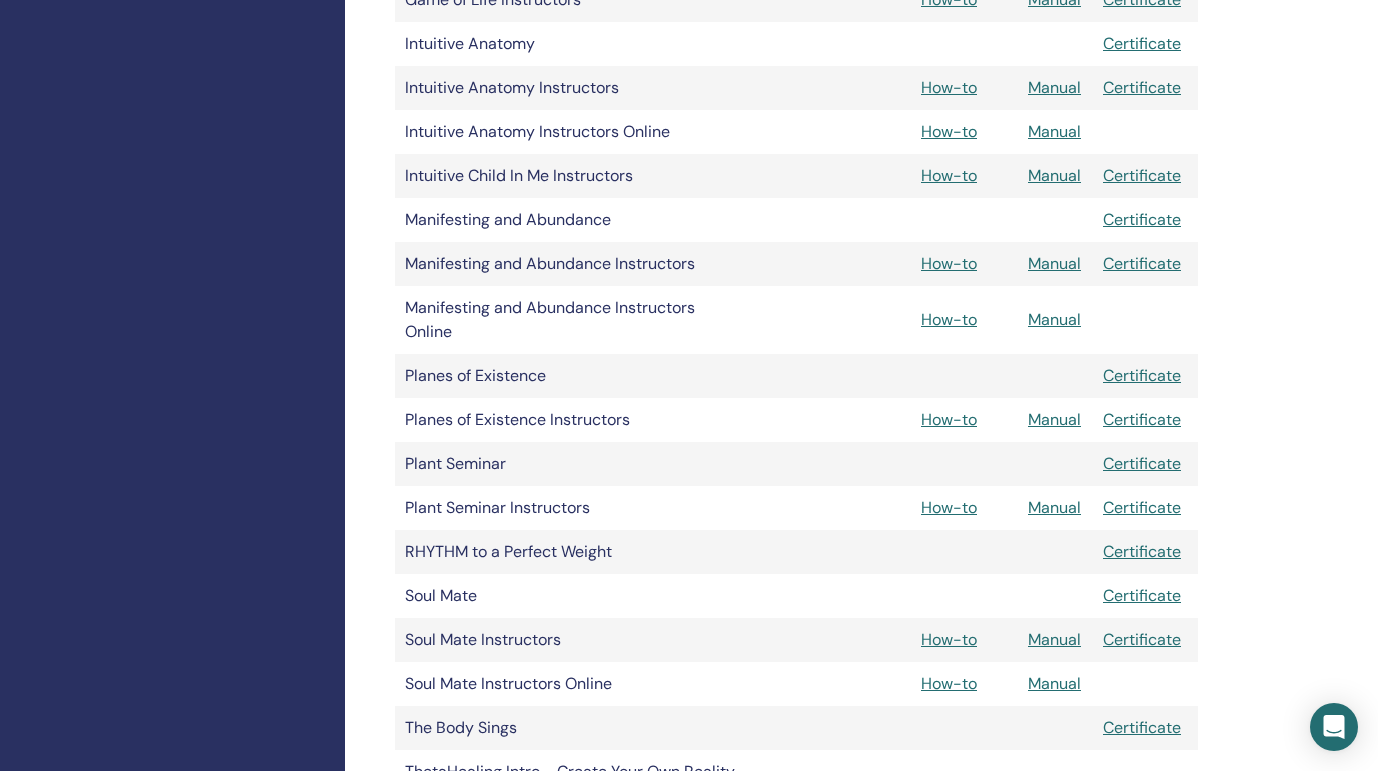 click on "Manual" at bounding box center (1054, 639) 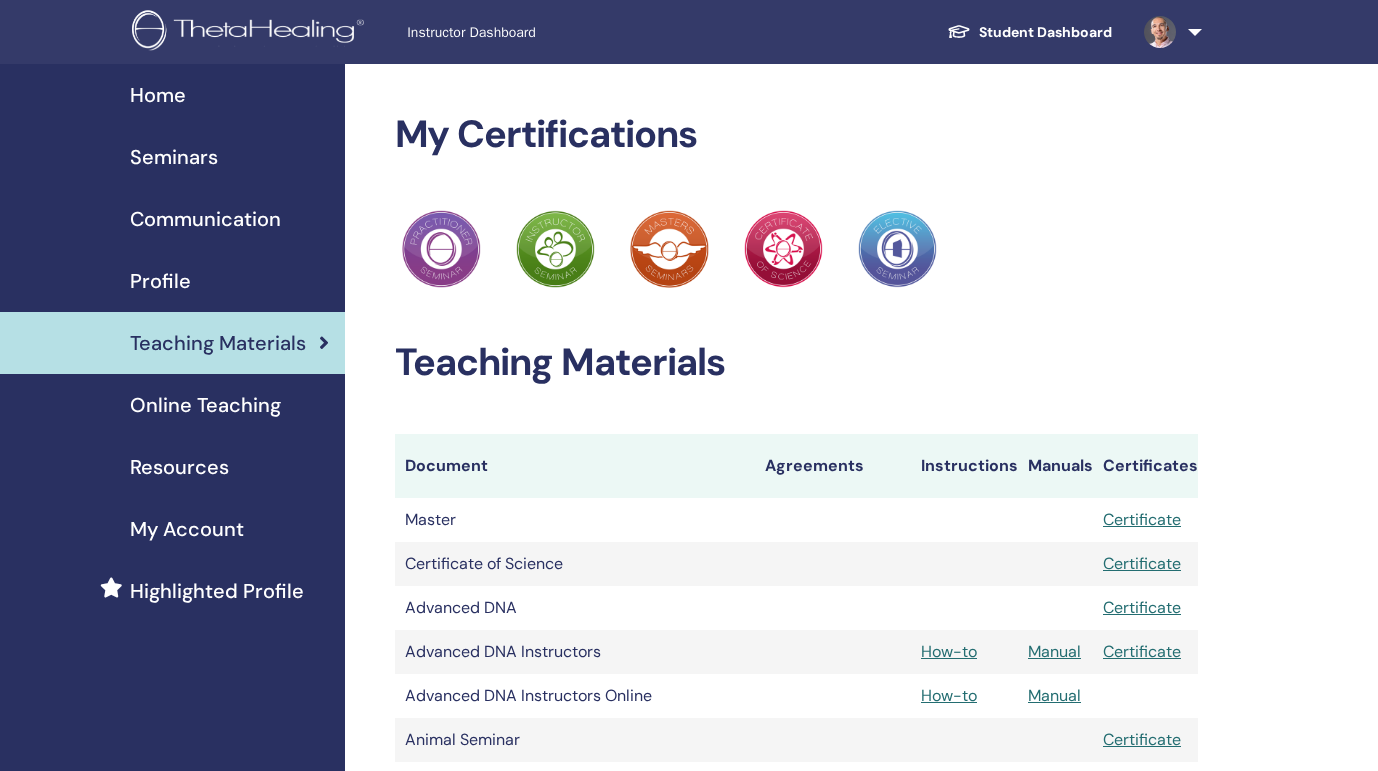 scroll, scrollTop: 1556, scrollLeft: 0, axis: vertical 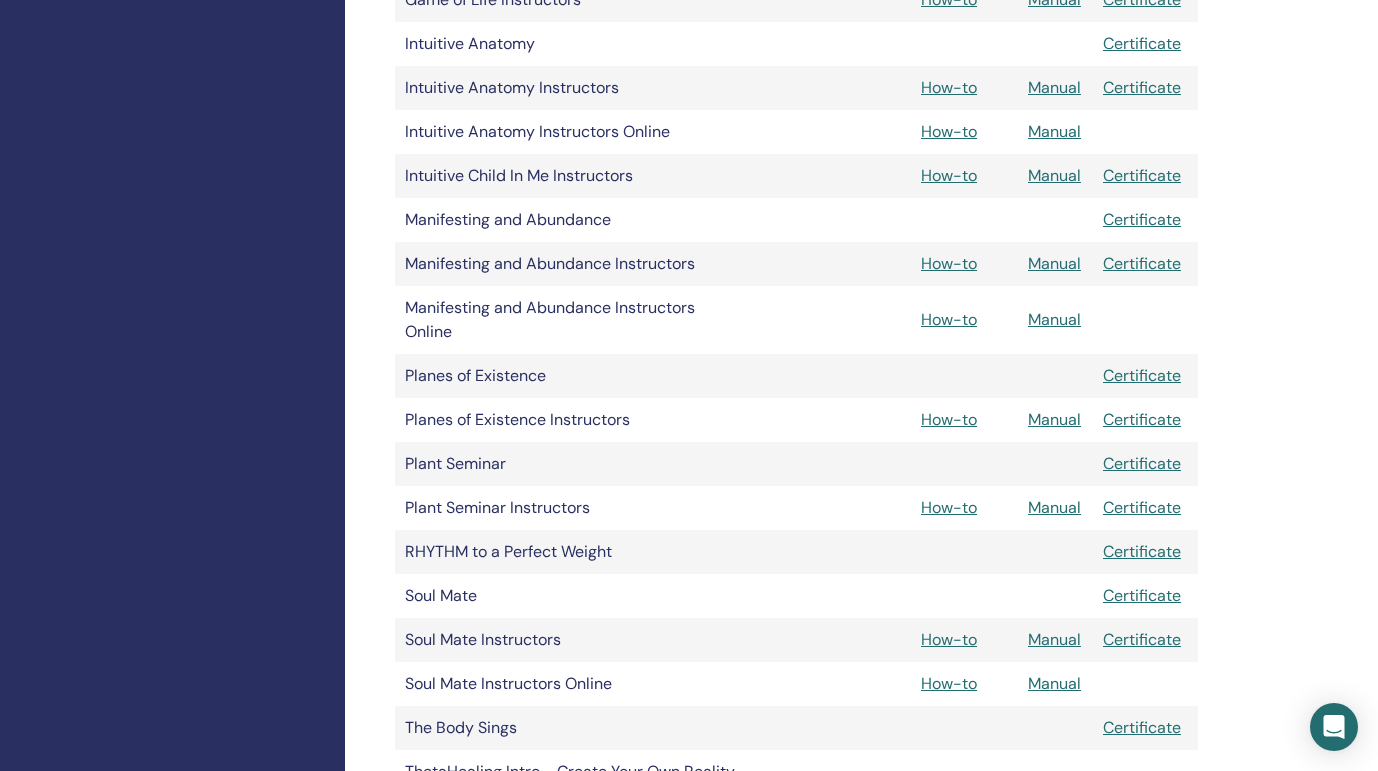 click on "Manual" at bounding box center [1054, 683] 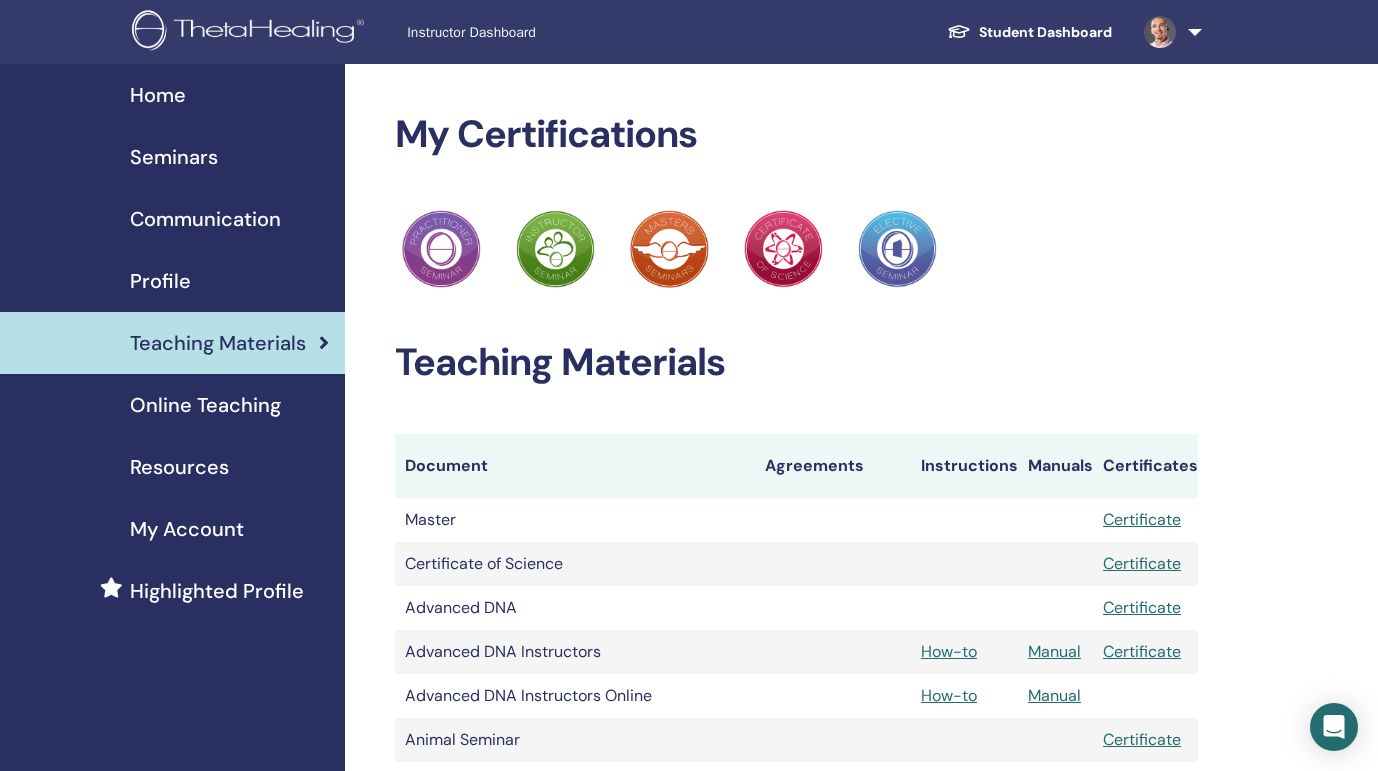 scroll, scrollTop: 1556, scrollLeft: 0, axis: vertical 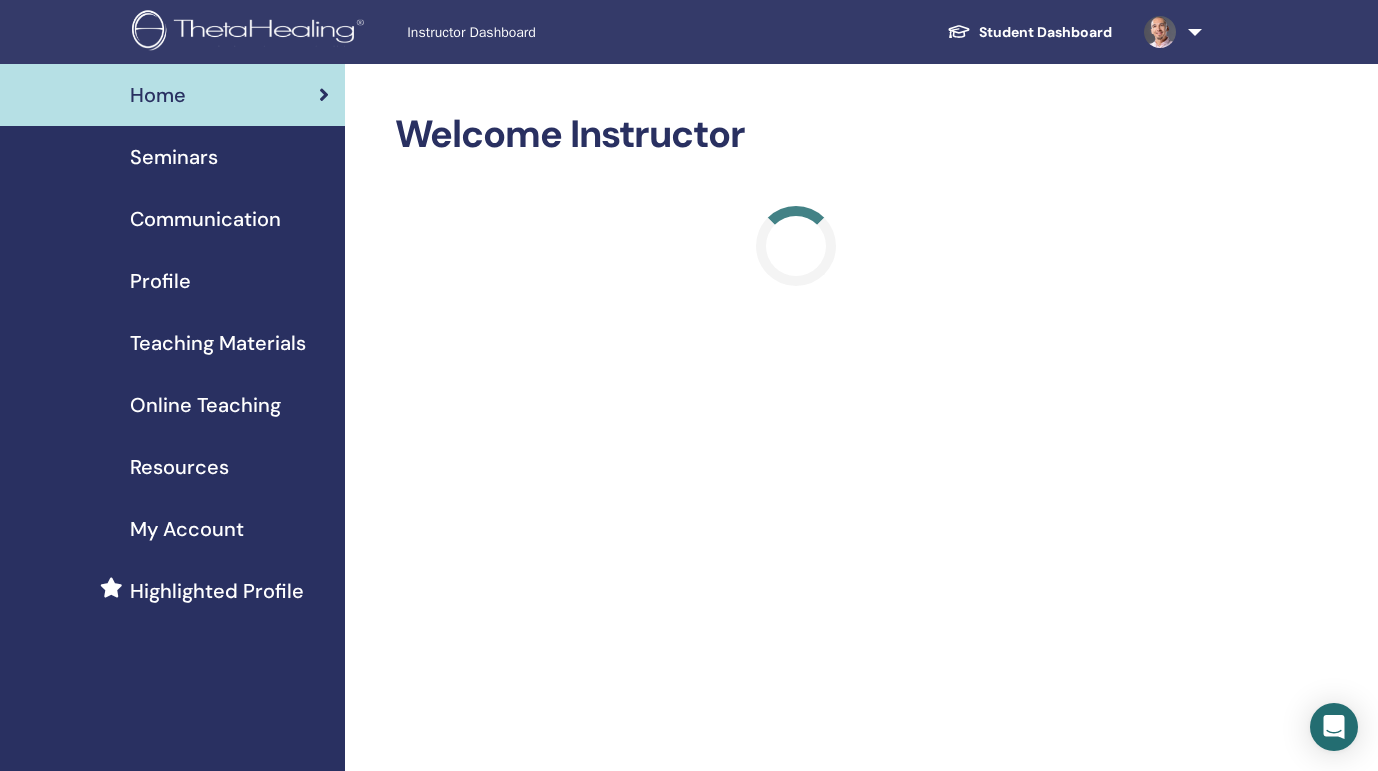 click on "Home" at bounding box center [158, 95] 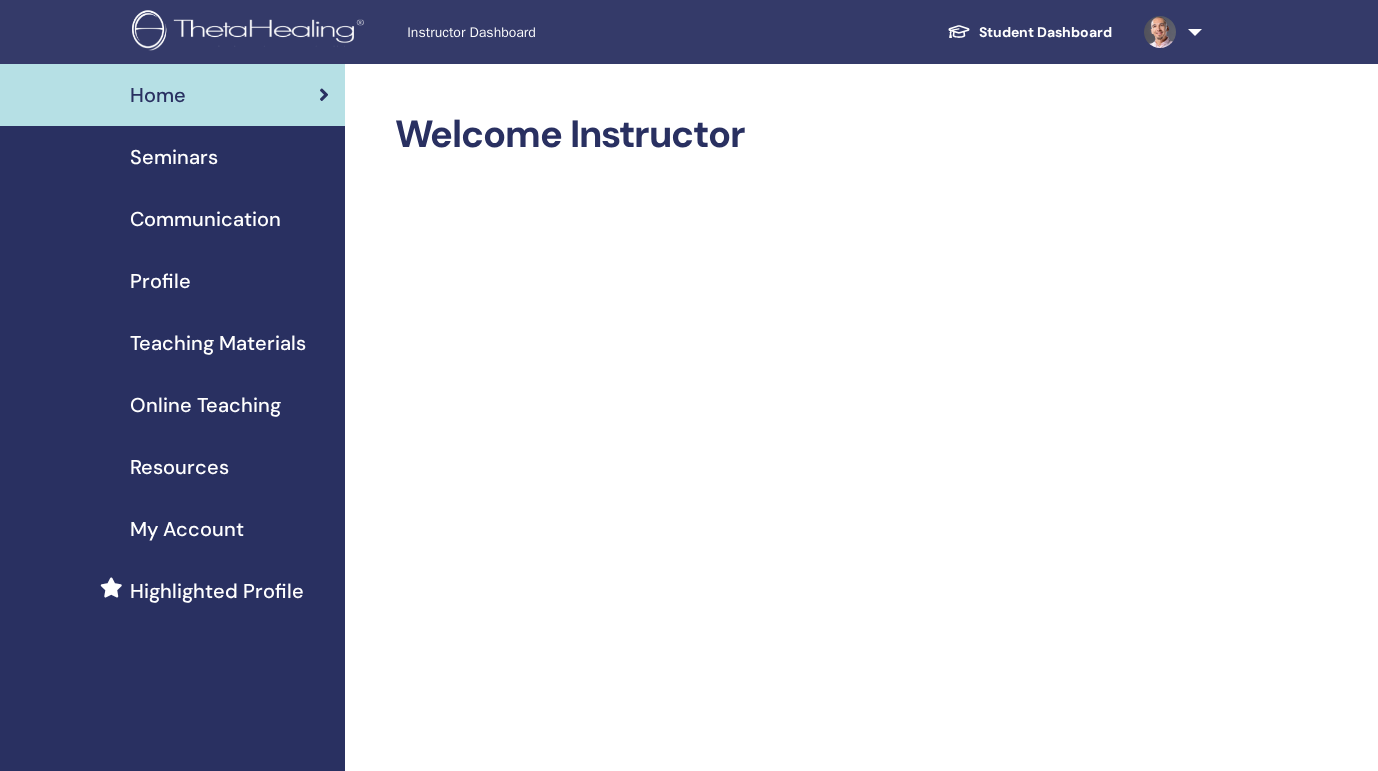 scroll, scrollTop: 0, scrollLeft: 0, axis: both 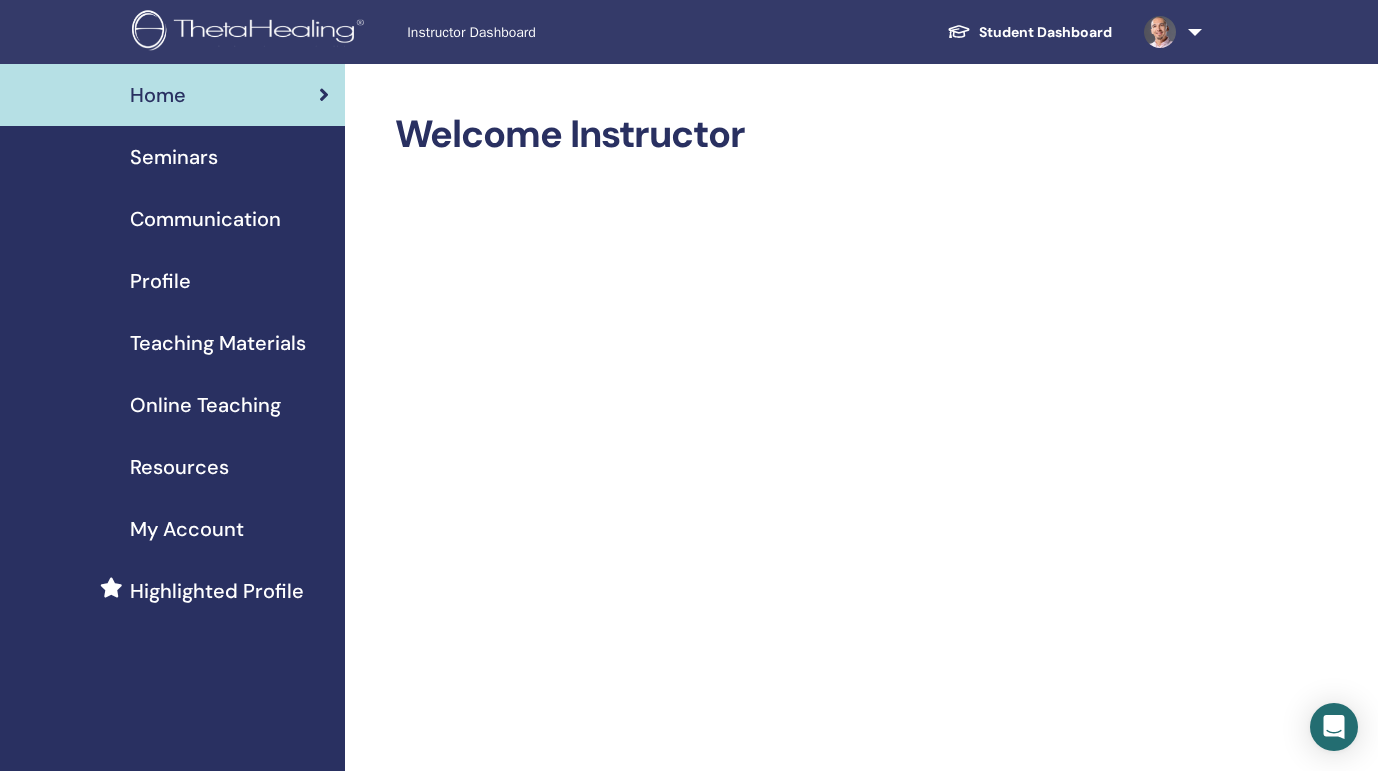 click at bounding box center (1169, 32) 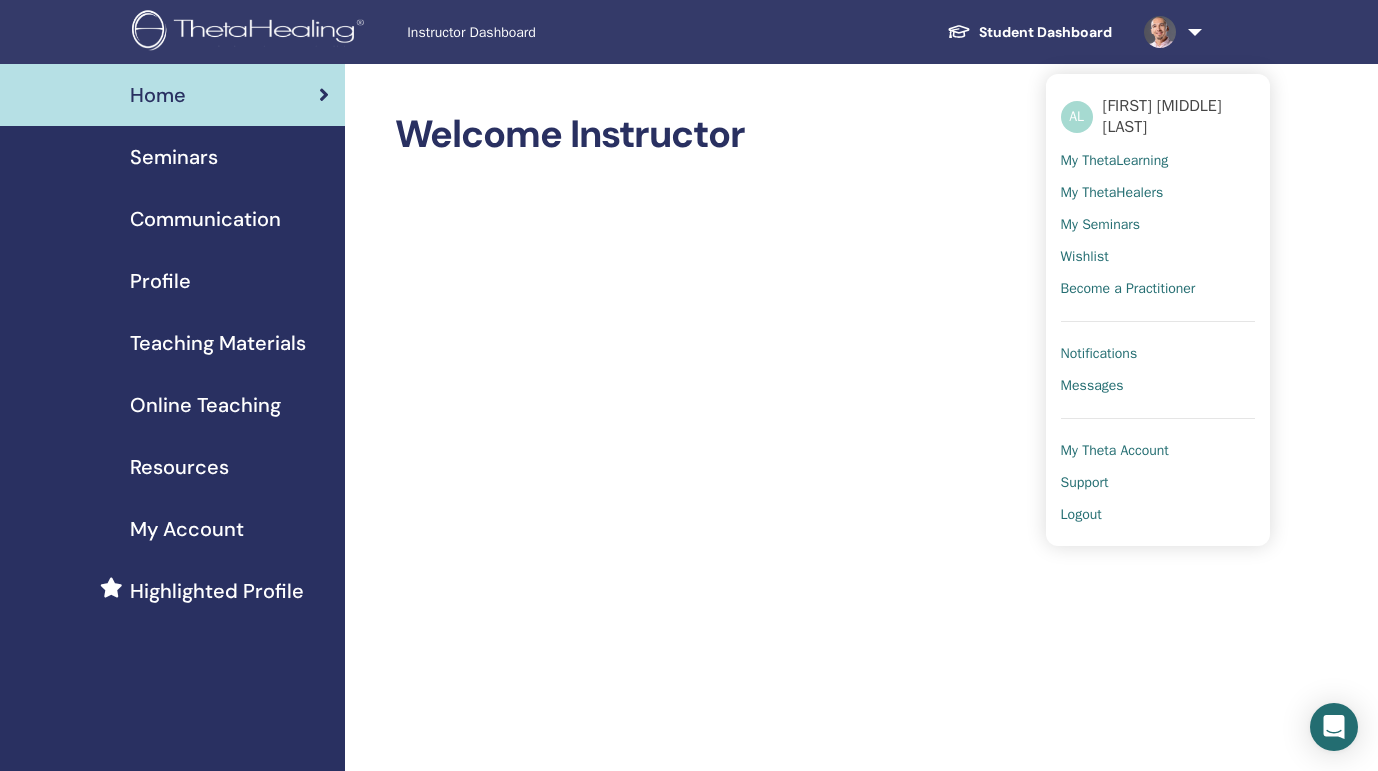click on "Logout" at bounding box center (1081, 515) 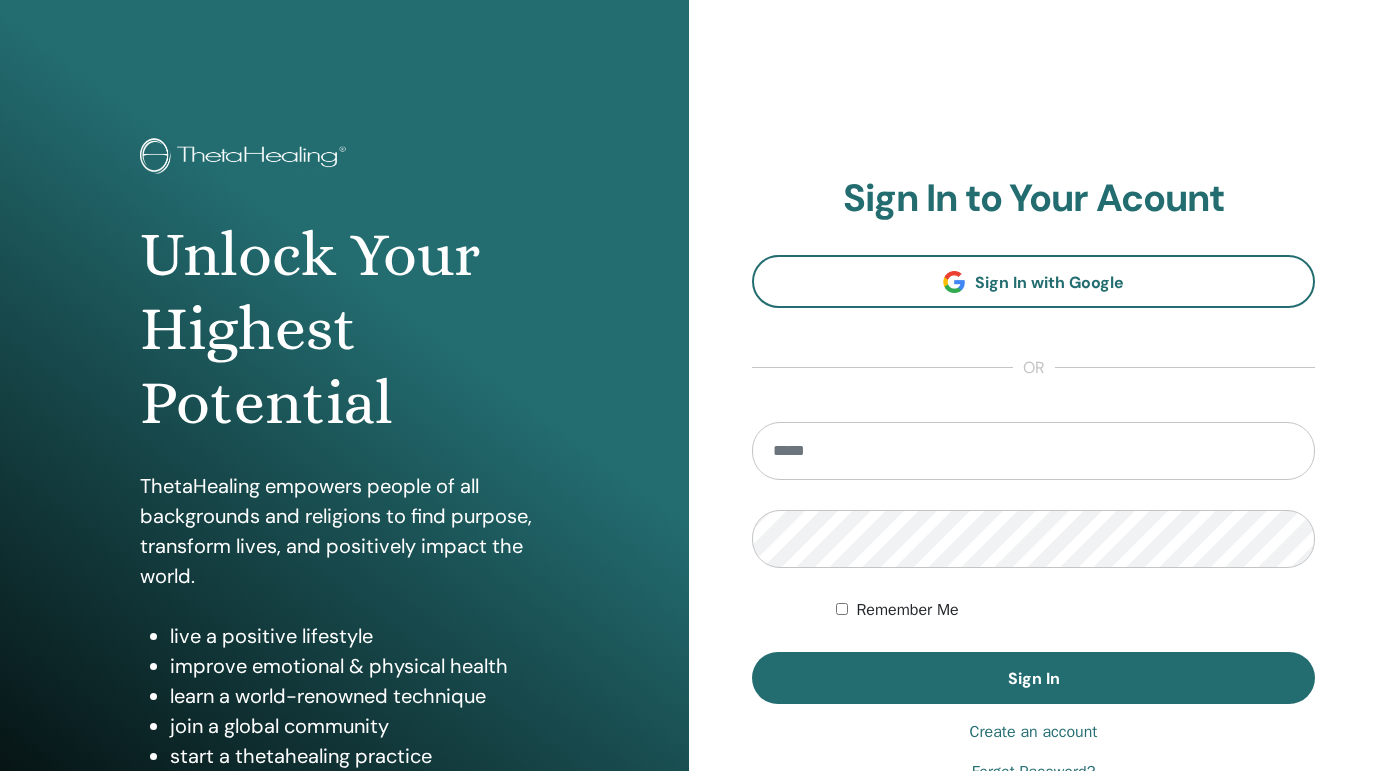 scroll, scrollTop: 0, scrollLeft: 0, axis: both 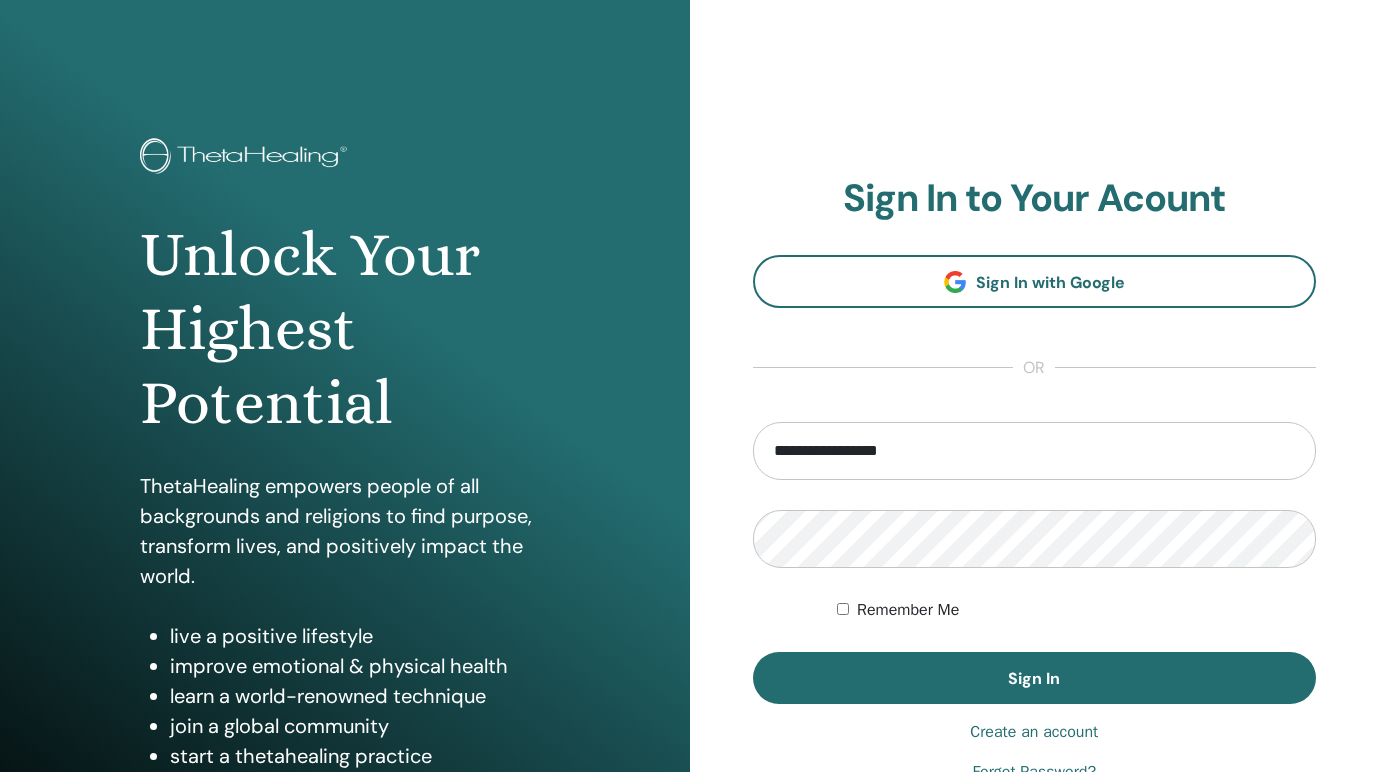type on "**********" 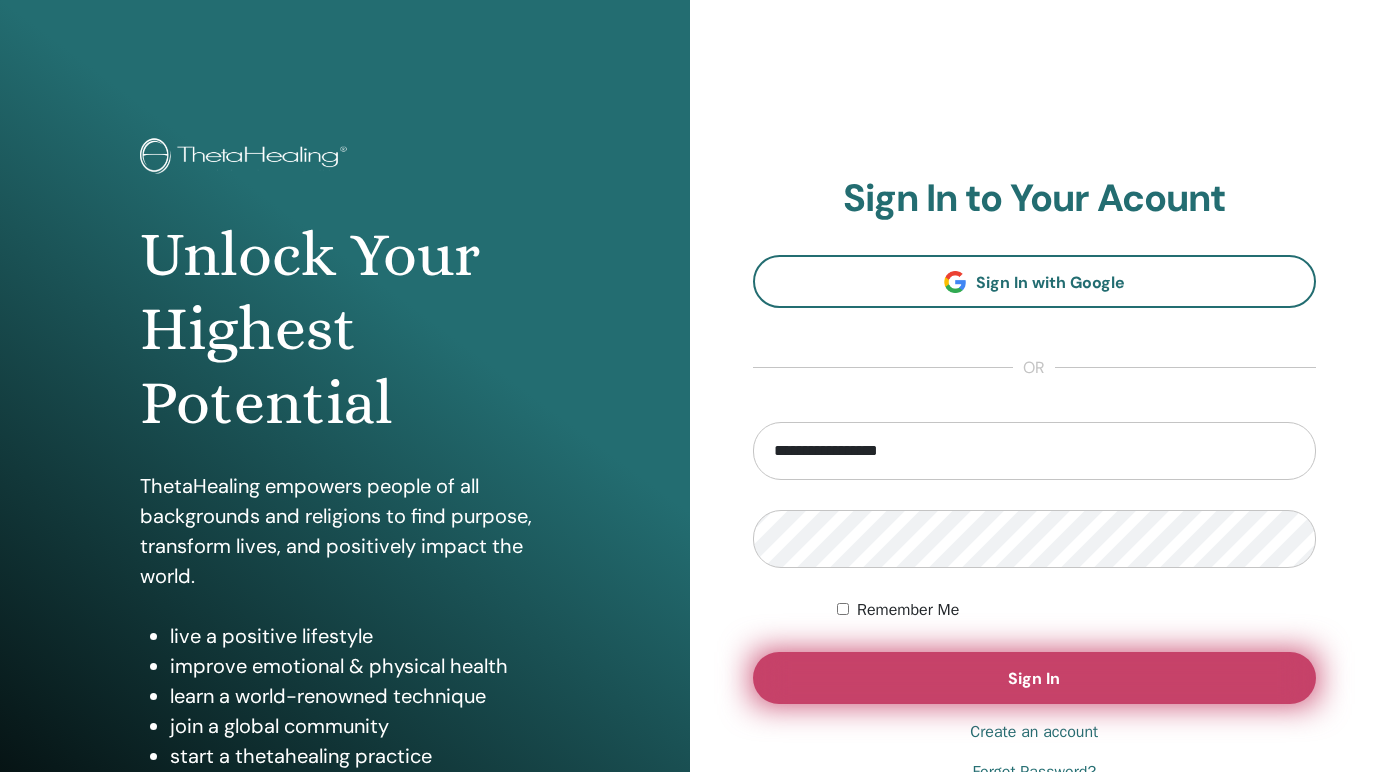click on "Sign In" at bounding box center (1034, 678) 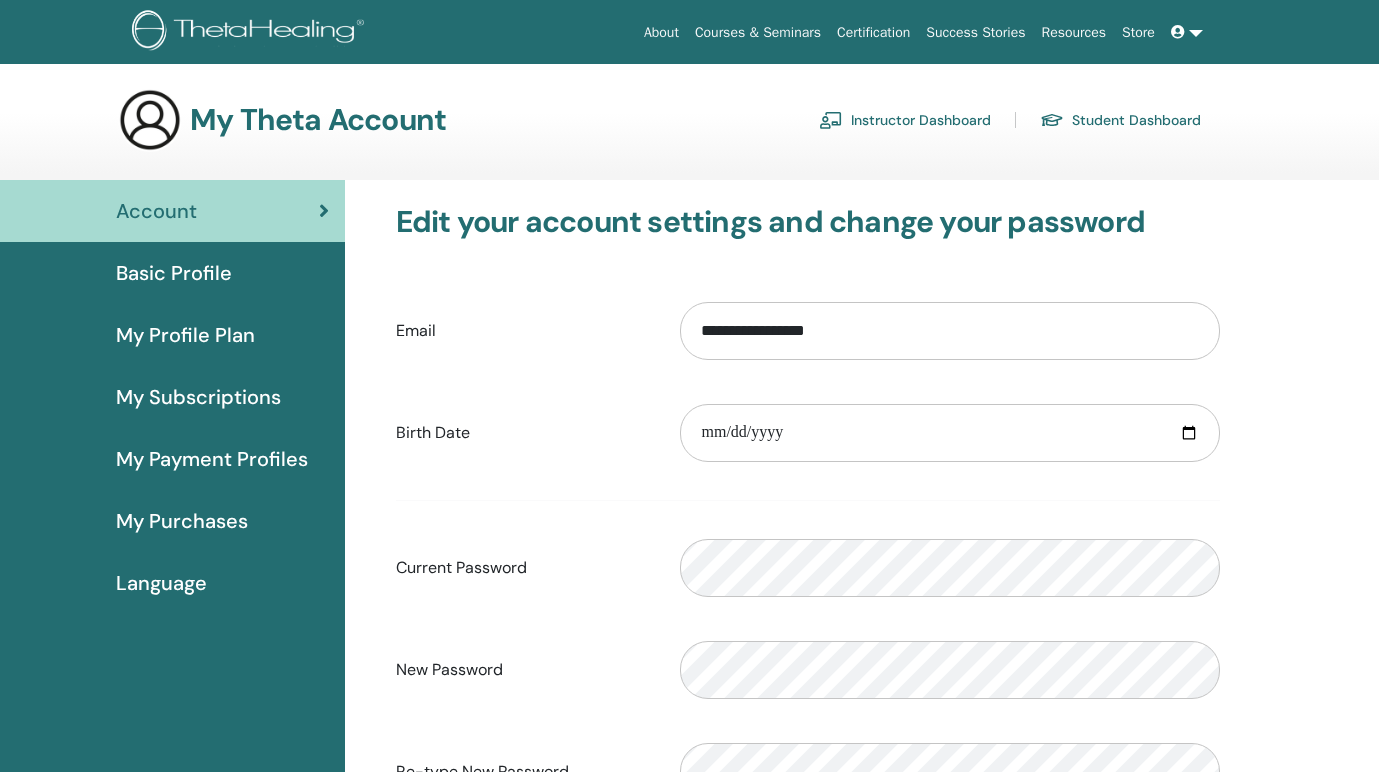scroll, scrollTop: 0, scrollLeft: 0, axis: both 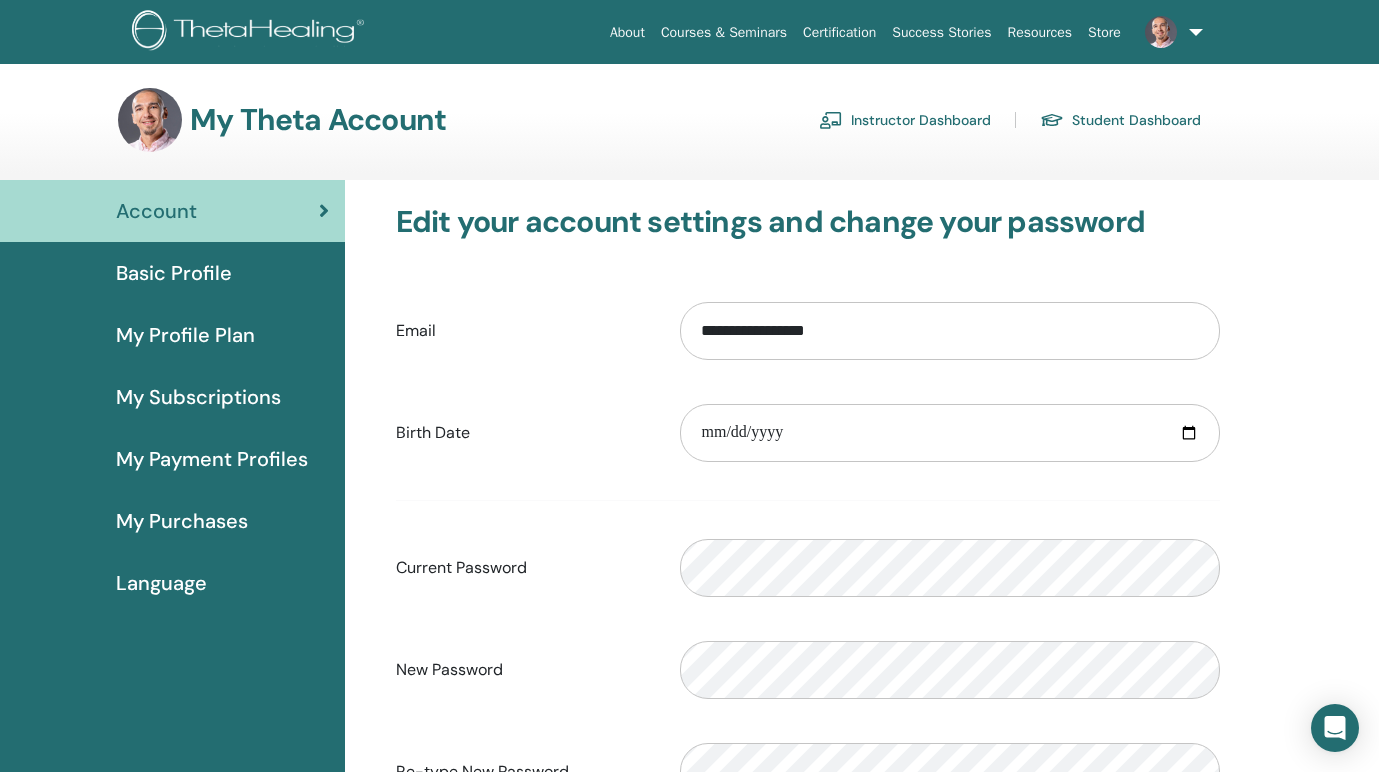 click on "Instructor Dashboard" at bounding box center [905, 120] 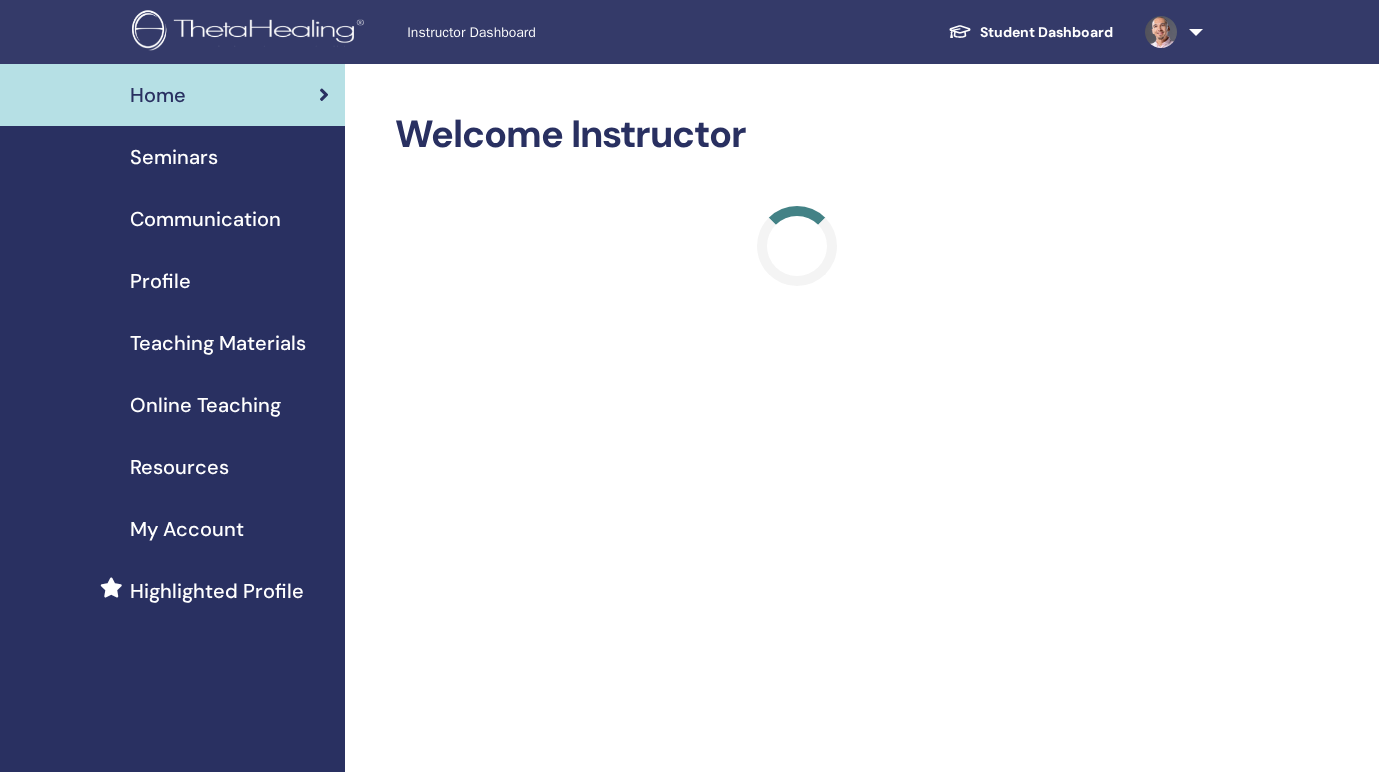 scroll, scrollTop: 0, scrollLeft: 0, axis: both 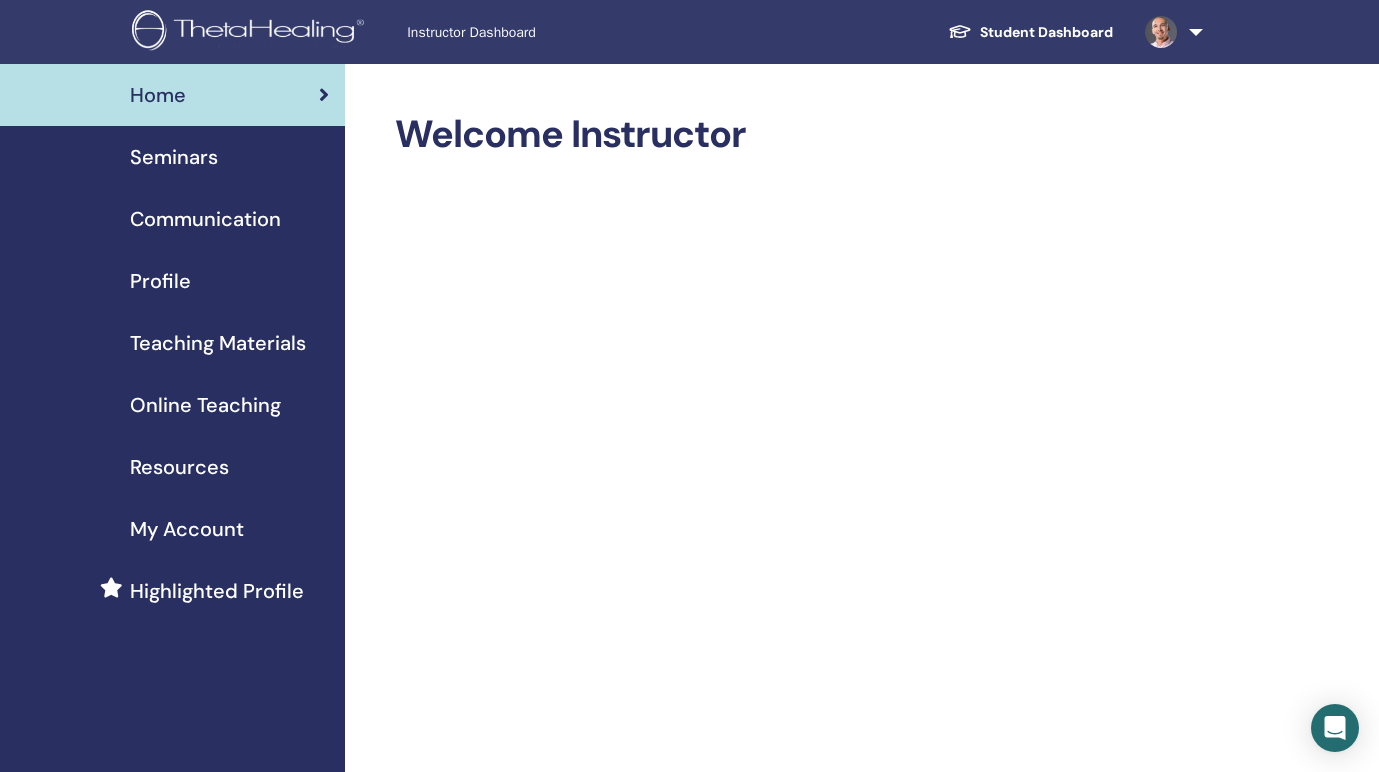 click on "Teaching Materials" at bounding box center (218, 343) 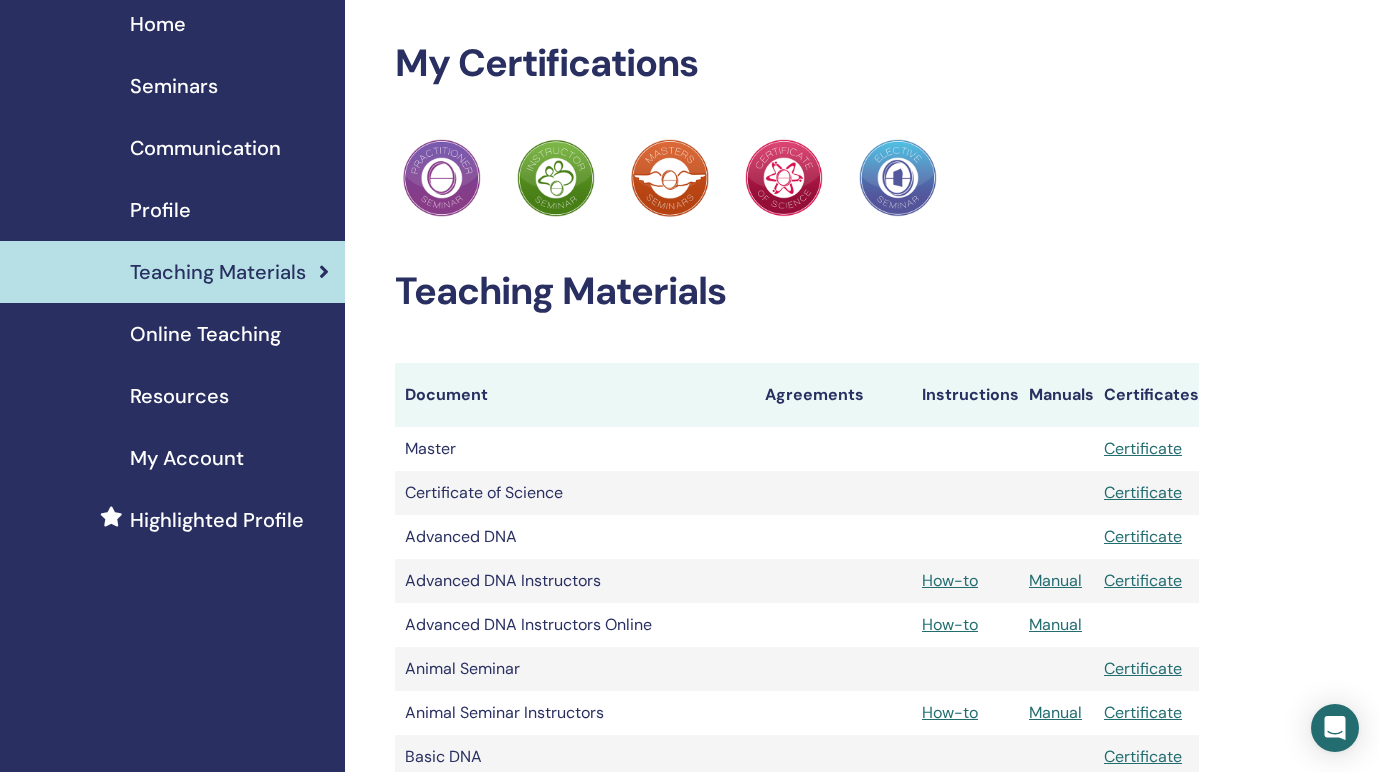 scroll, scrollTop: 77, scrollLeft: 0, axis: vertical 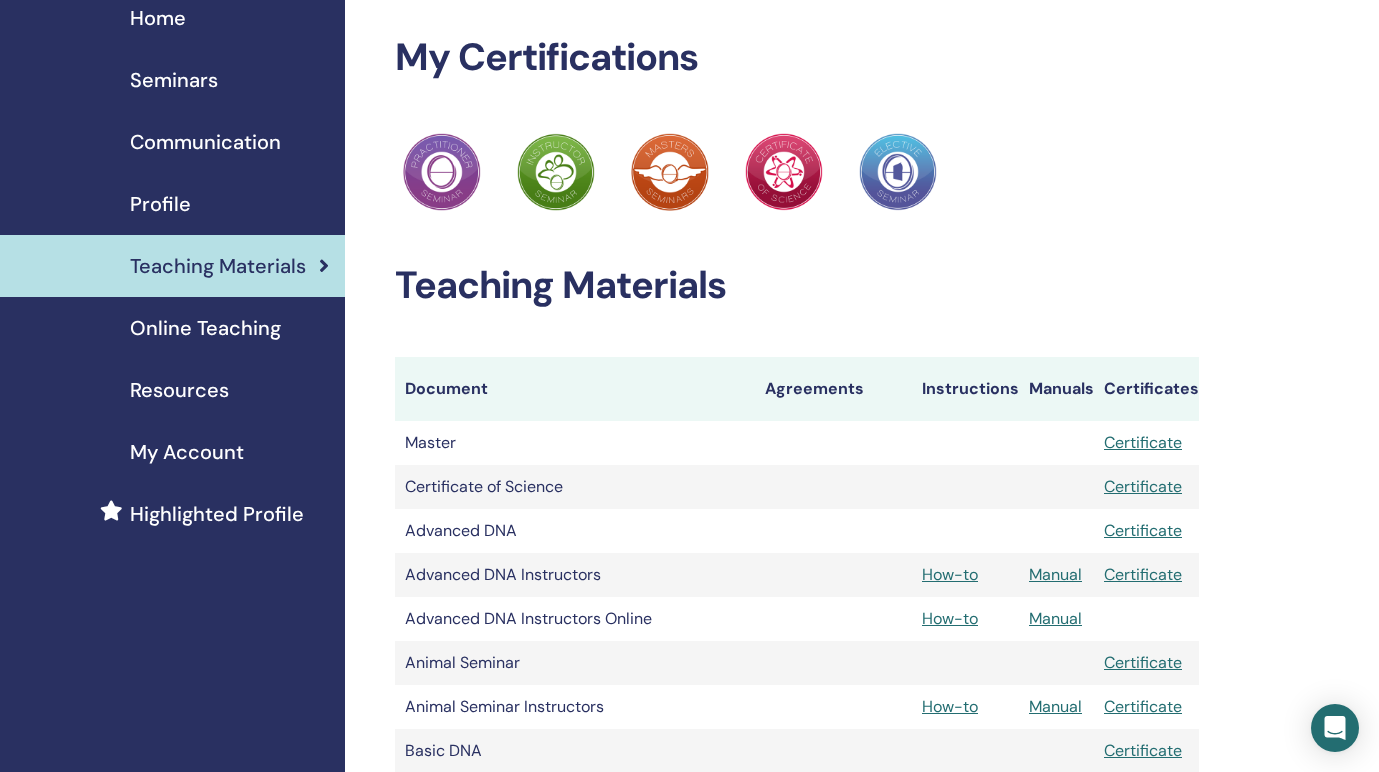 click on "Manual" at bounding box center [1055, 618] 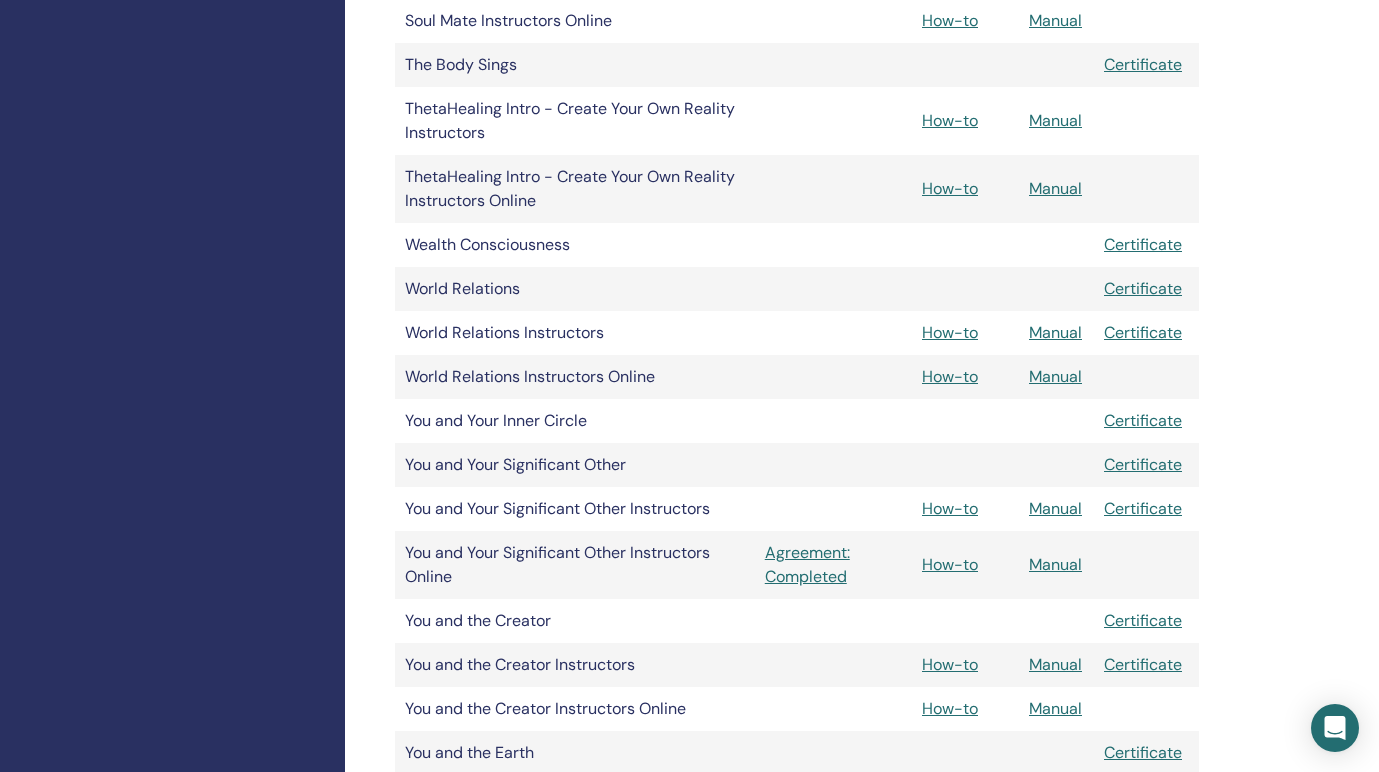 scroll, scrollTop: 2256, scrollLeft: 0, axis: vertical 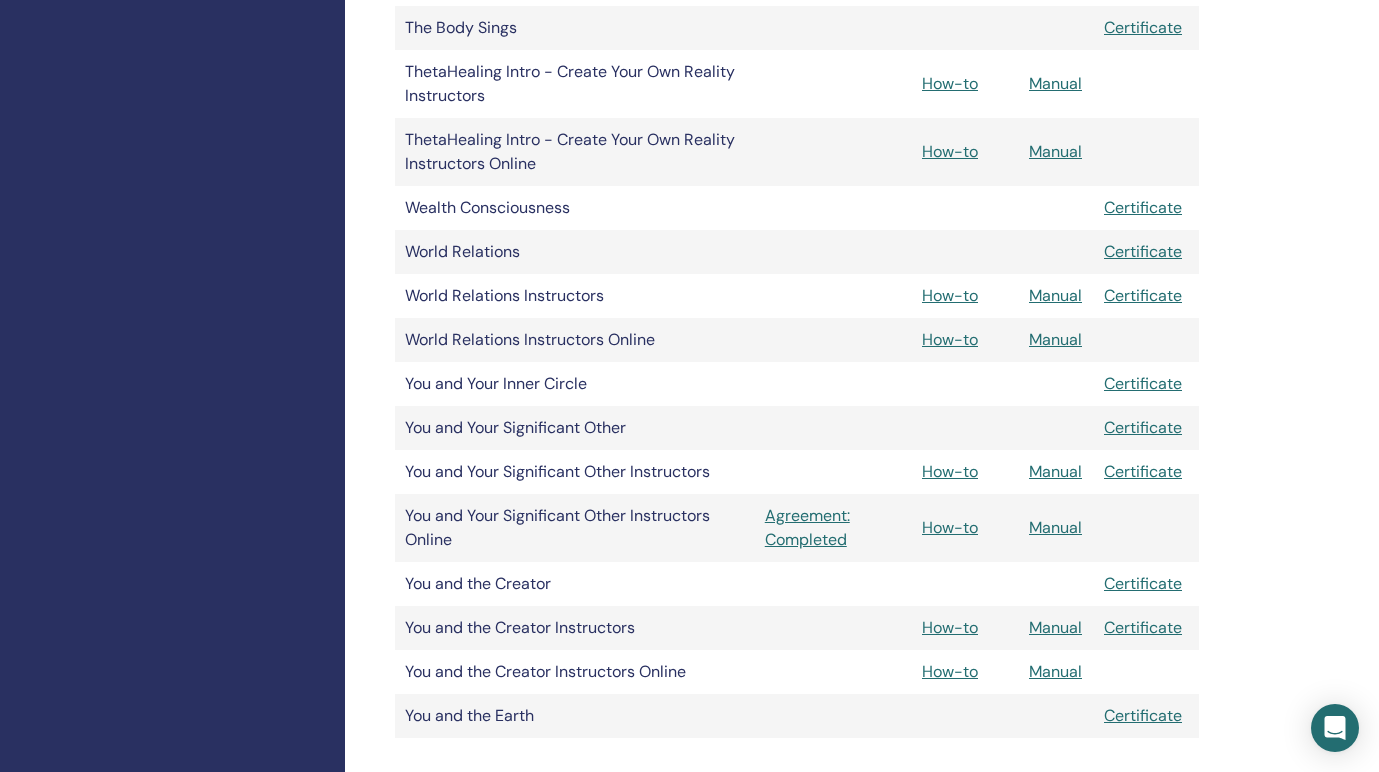 click on "Manual" at bounding box center [1055, 671] 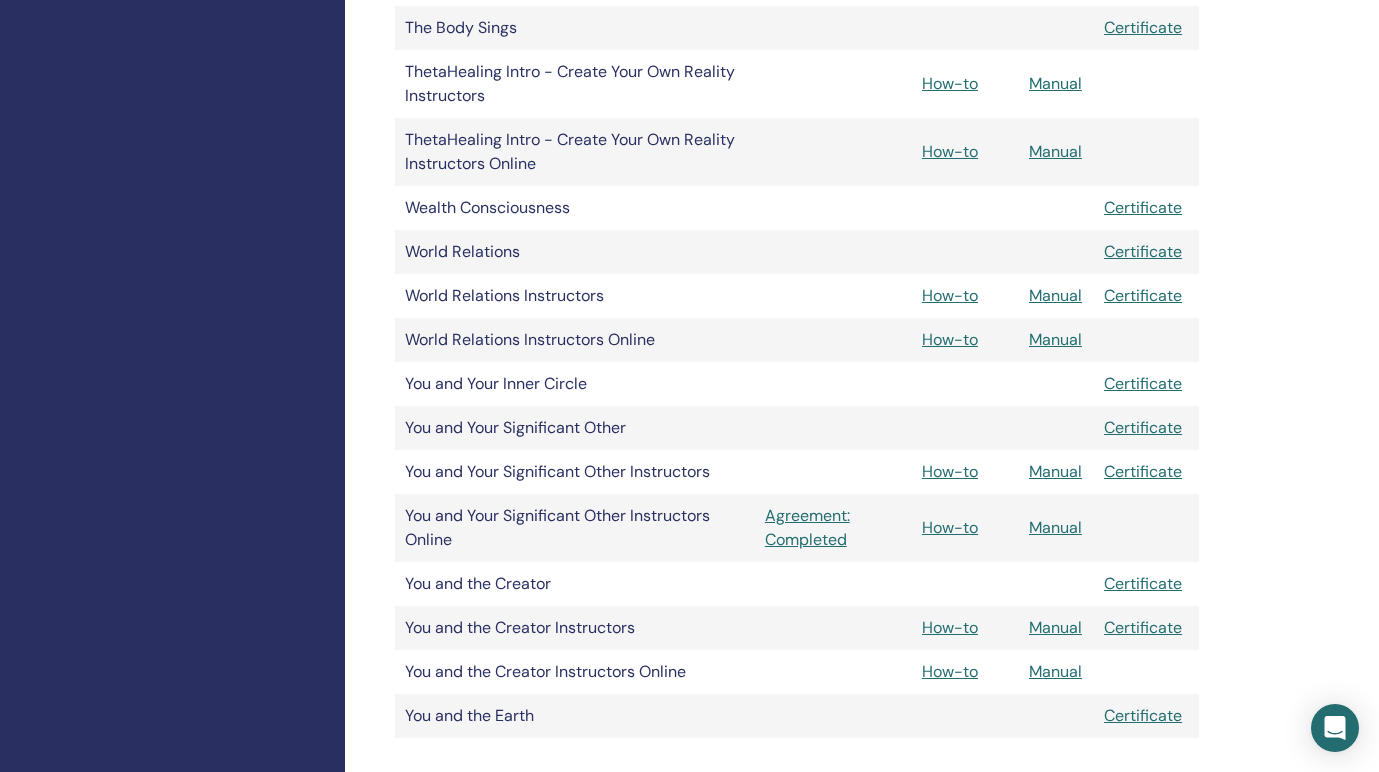 scroll, scrollTop: 2256, scrollLeft: 0, axis: vertical 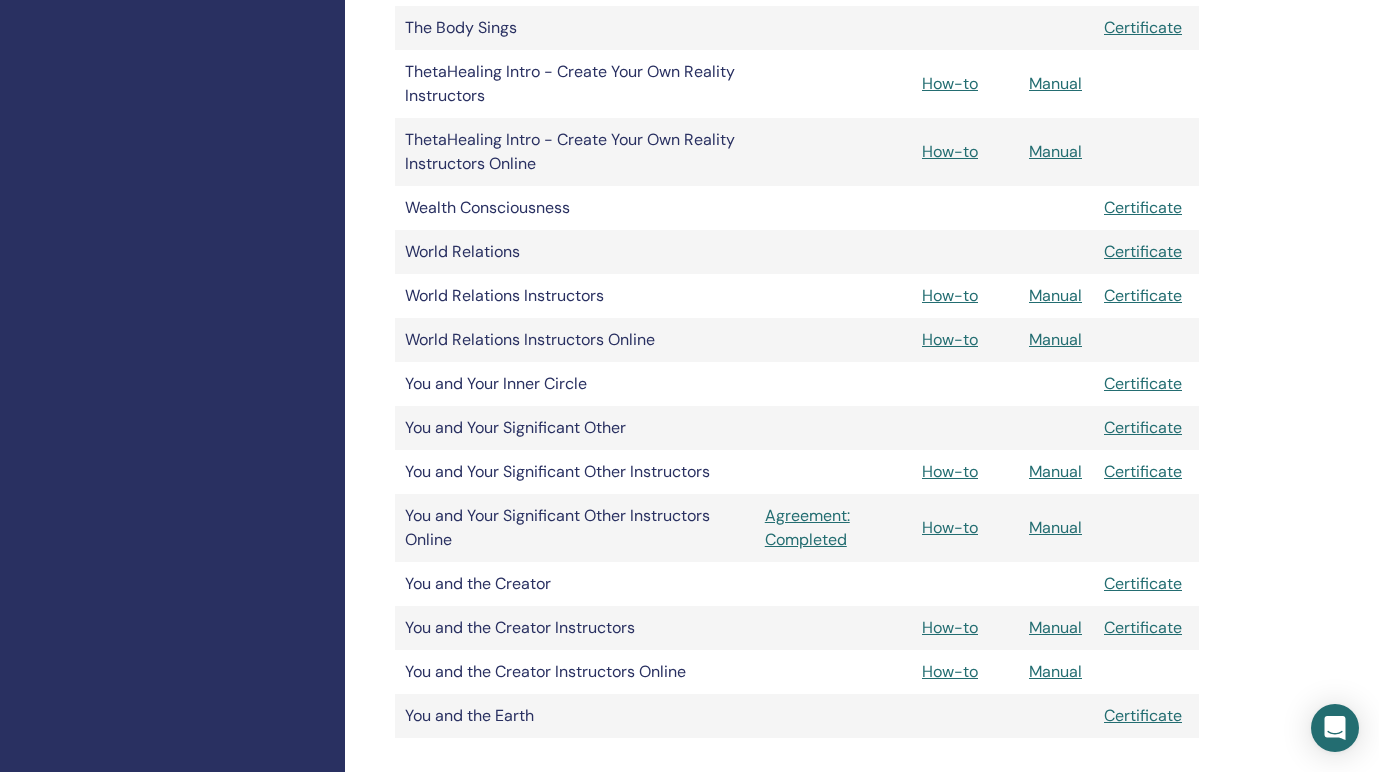 click on "Manual" at bounding box center [1055, 527] 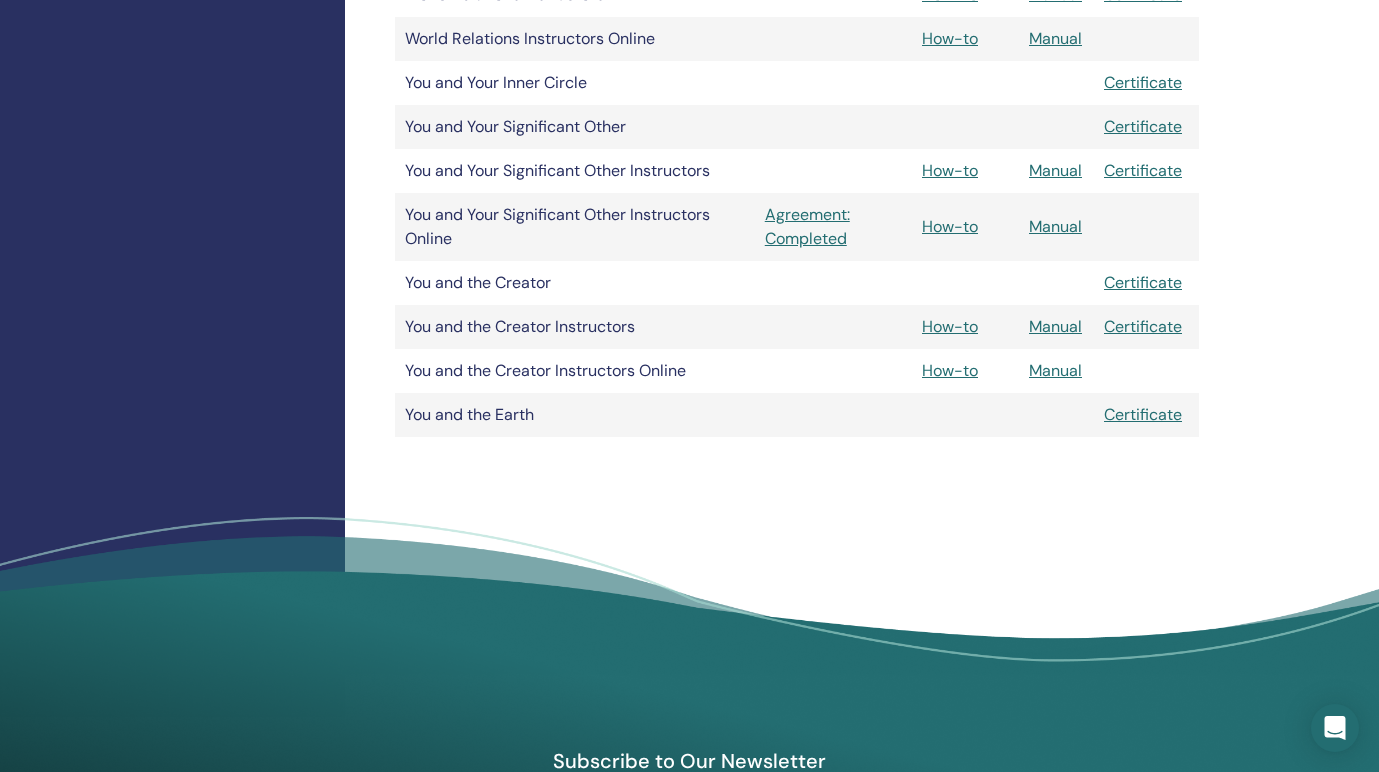scroll, scrollTop: 2458, scrollLeft: 0, axis: vertical 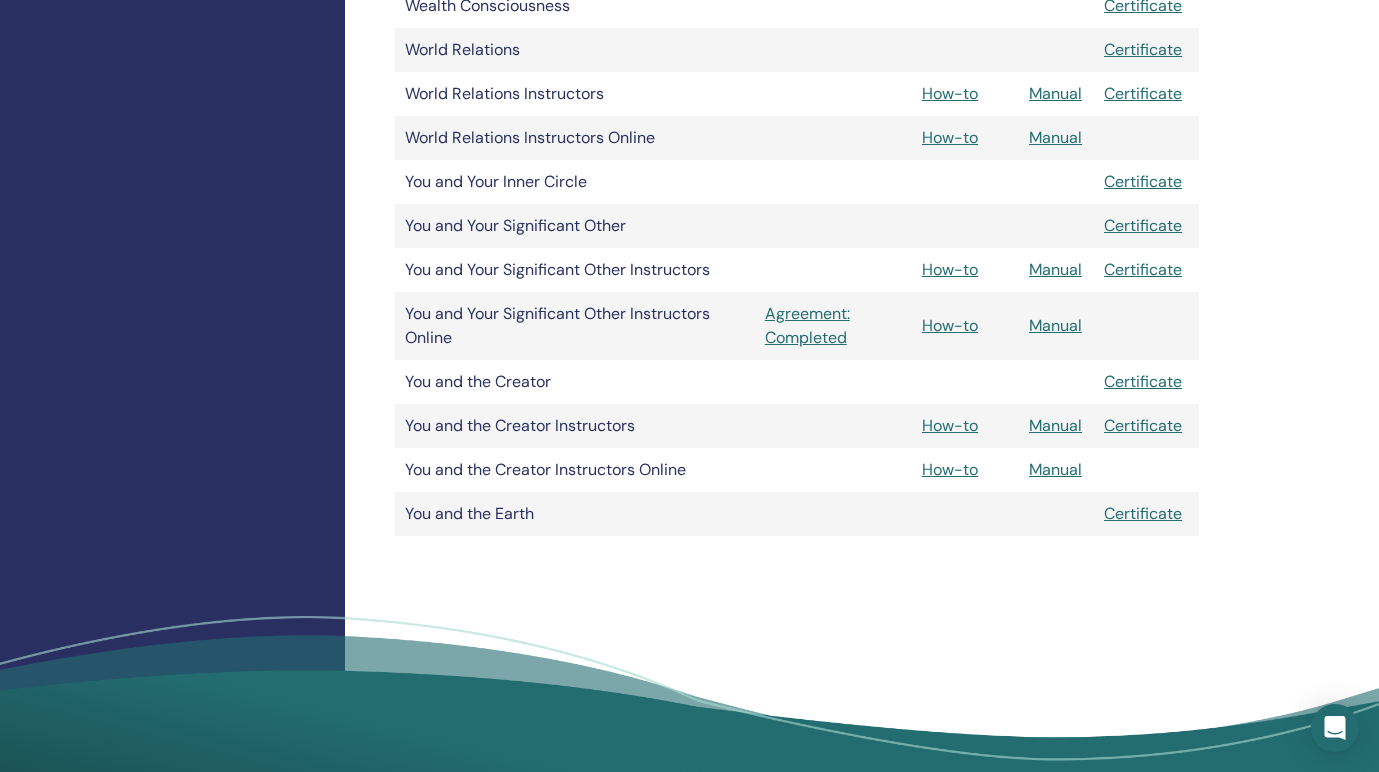 click on "Manual" at bounding box center [1055, 425] 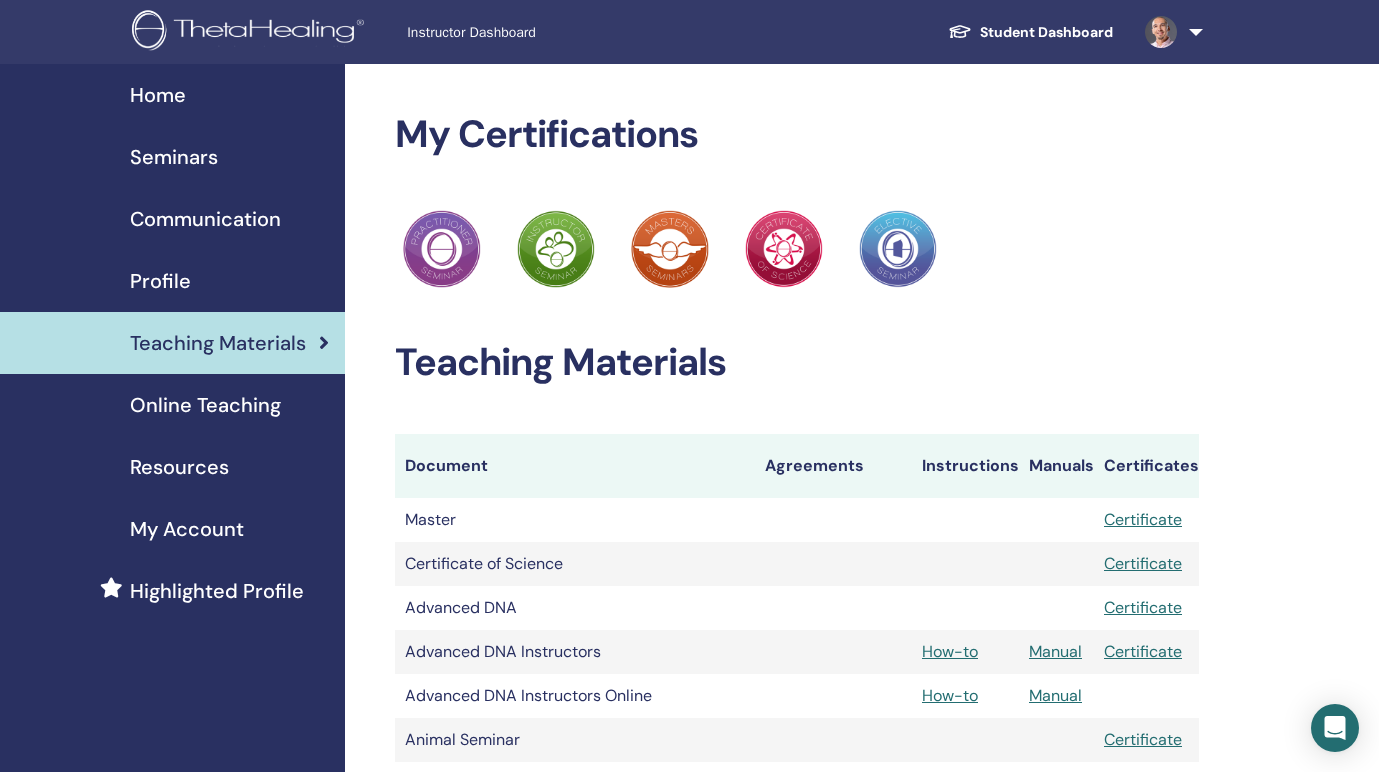 scroll, scrollTop: 2458, scrollLeft: 0, axis: vertical 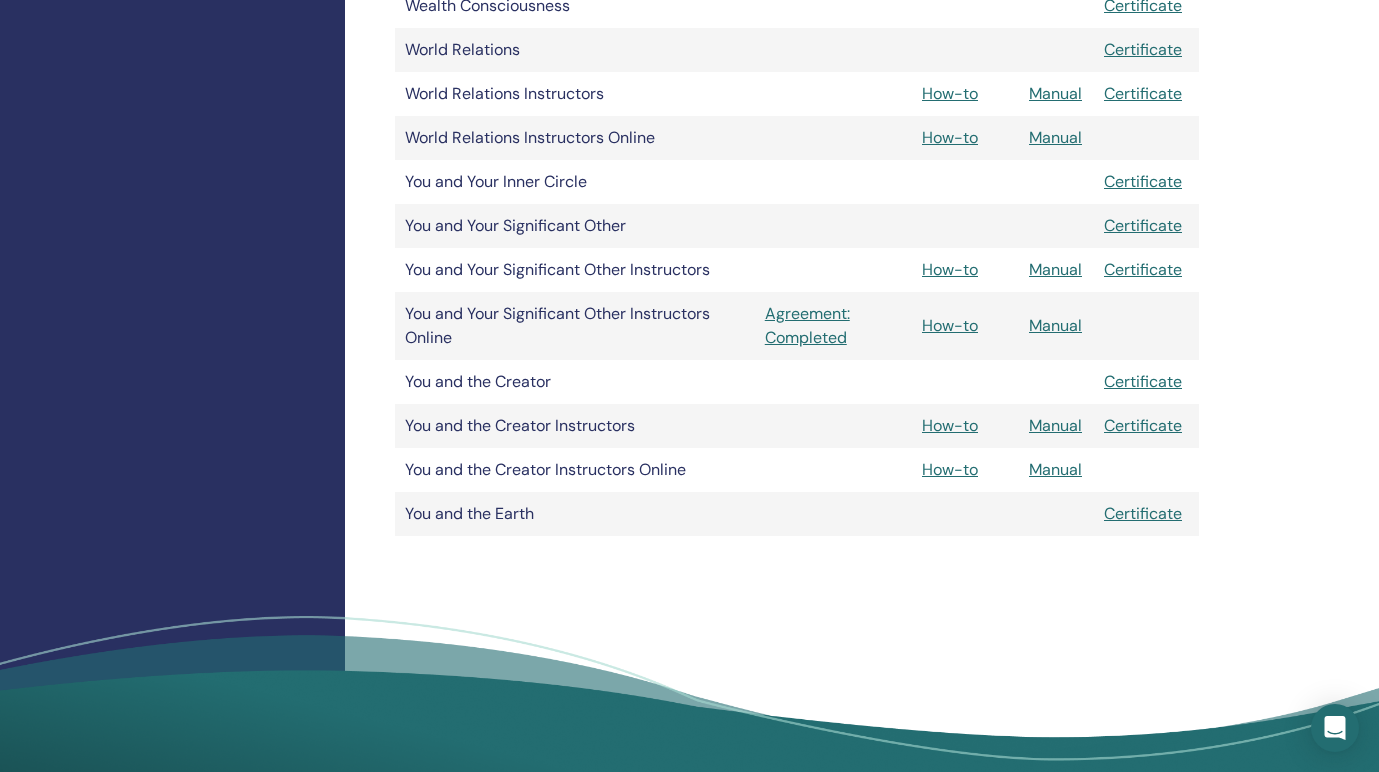 click on "Manual" at bounding box center [1055, 469] 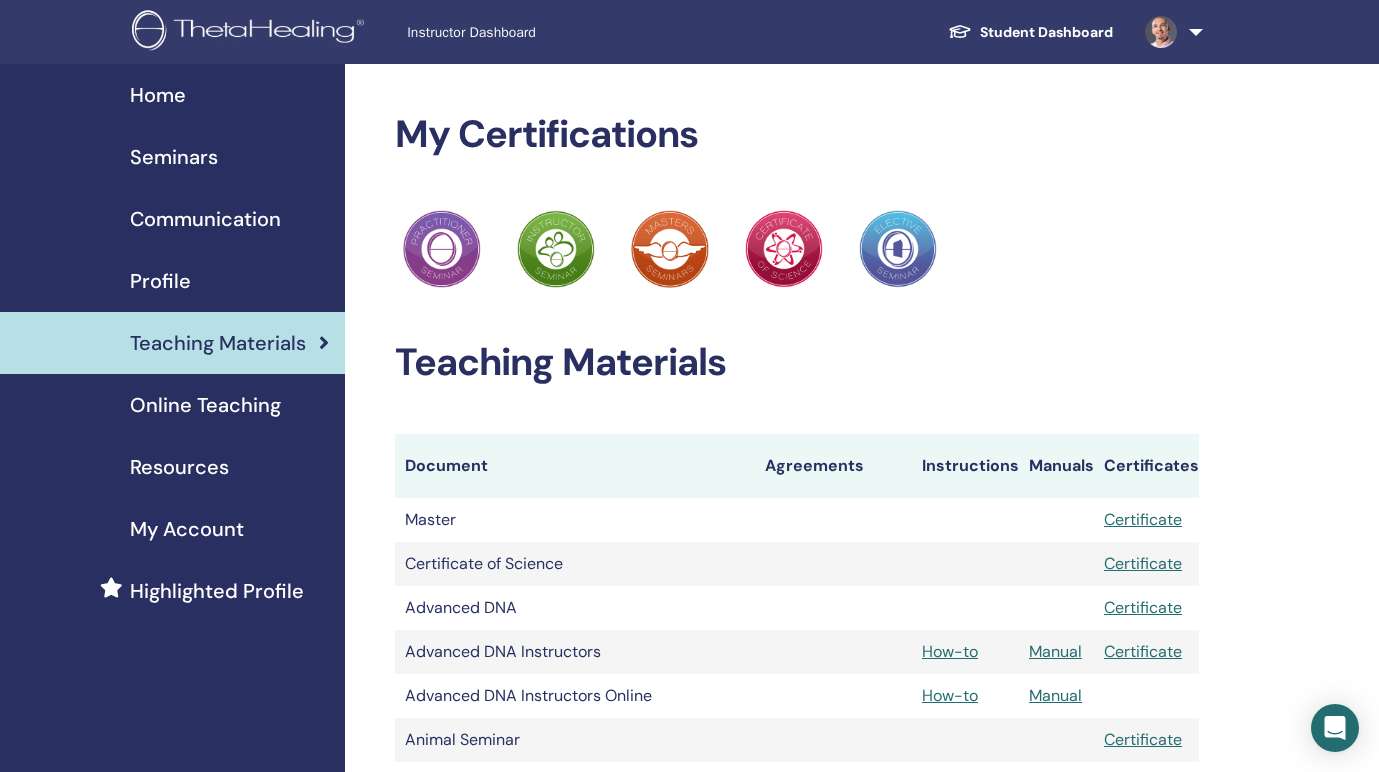 scroll, scrollTop: 2458, scrollLeft: 0, axis: vertical 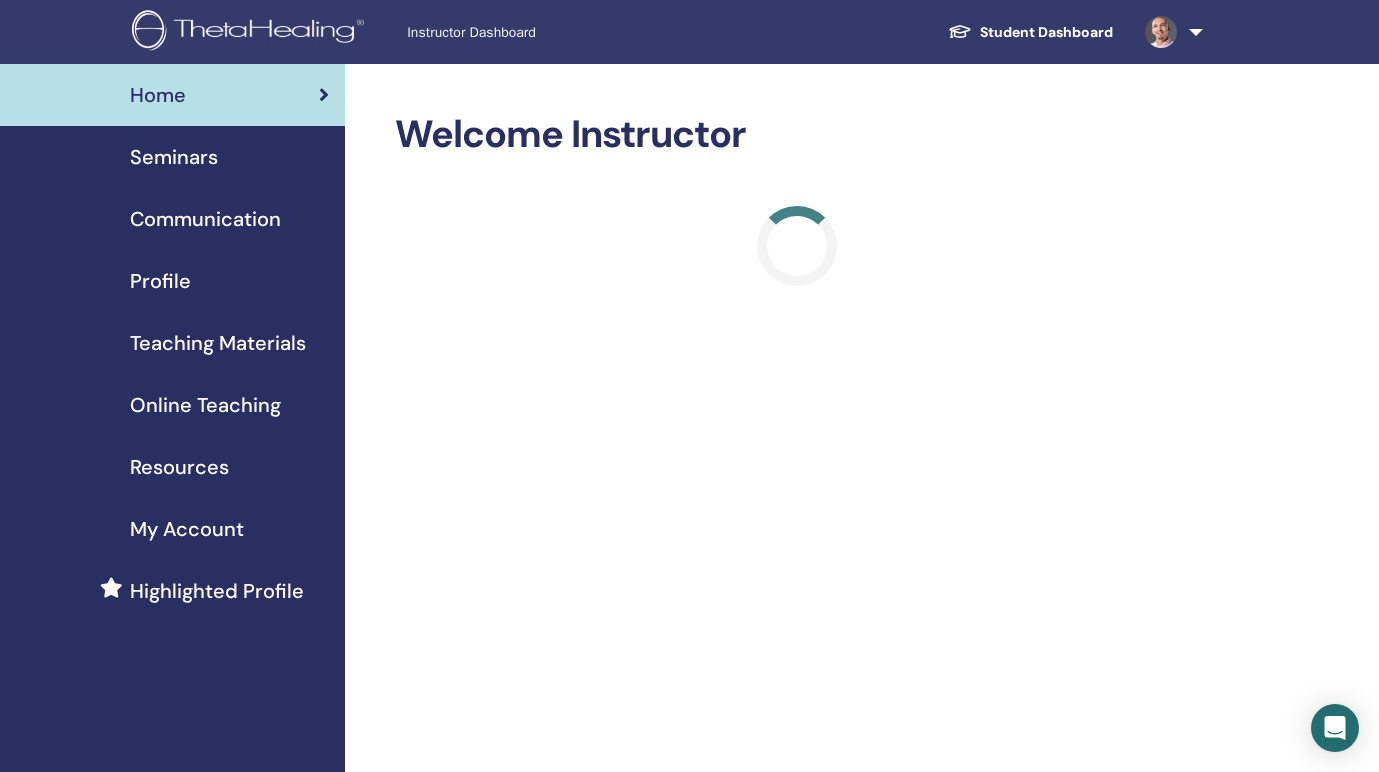 click on "Teaching Materials" at bounding box center [218, 343] 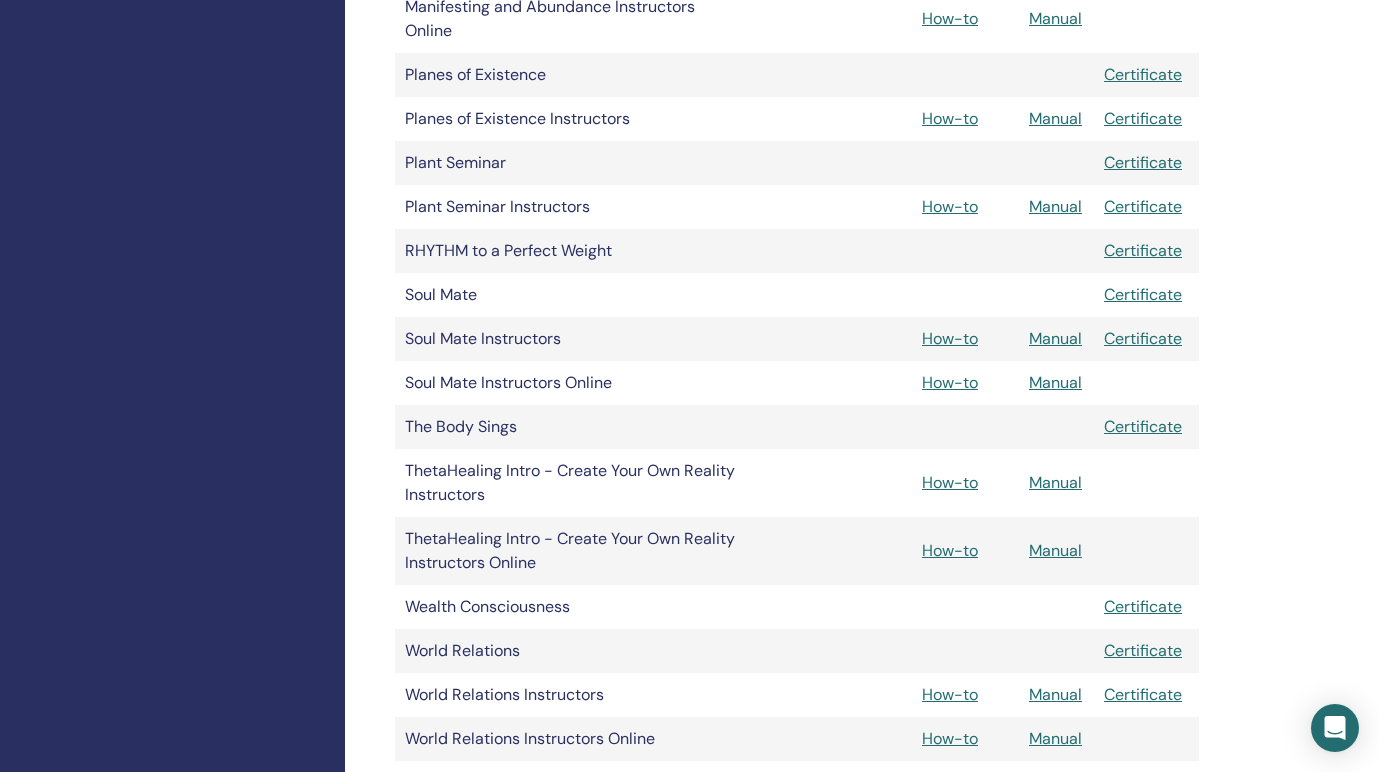 scroll, scrollTop: 1922, scrollLeft: 0, axis: vertical 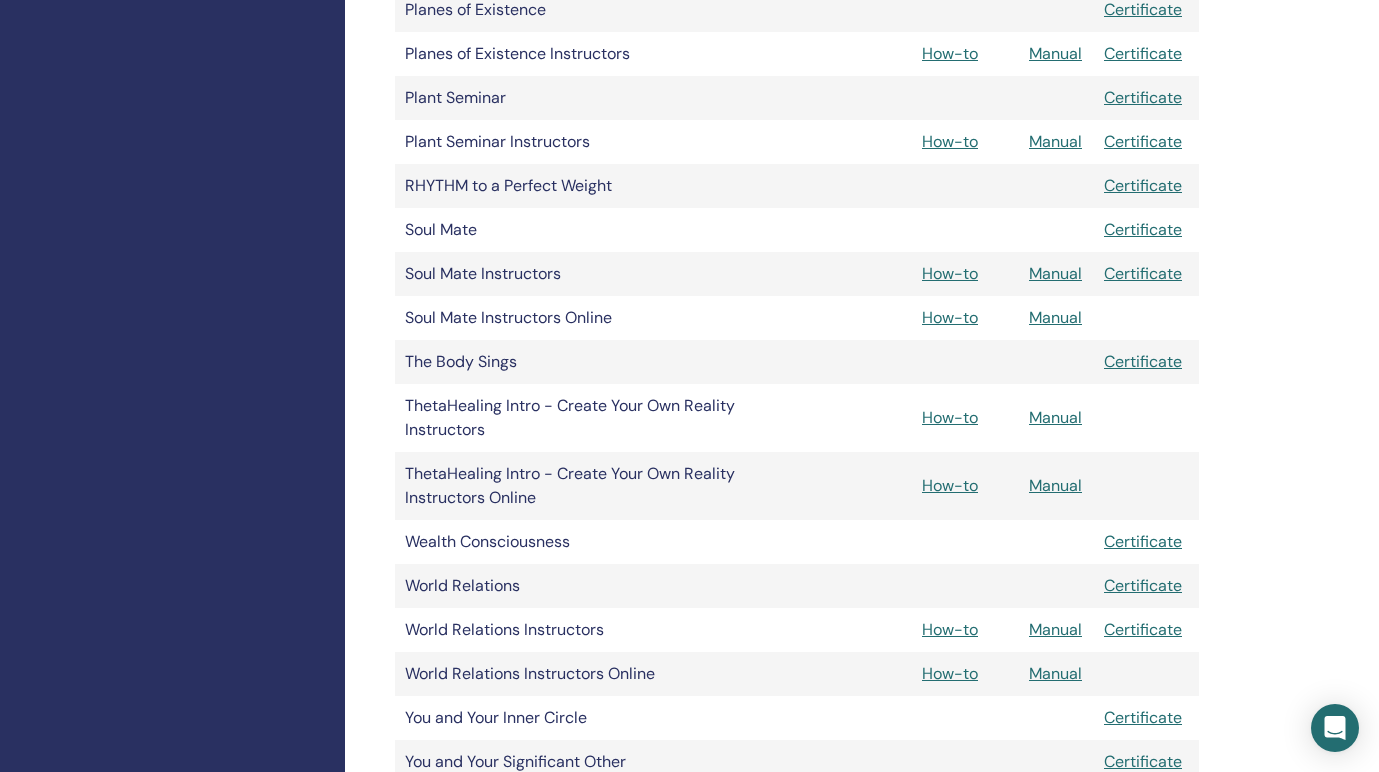 click on "Manual" at bounding box center [1055, 273] 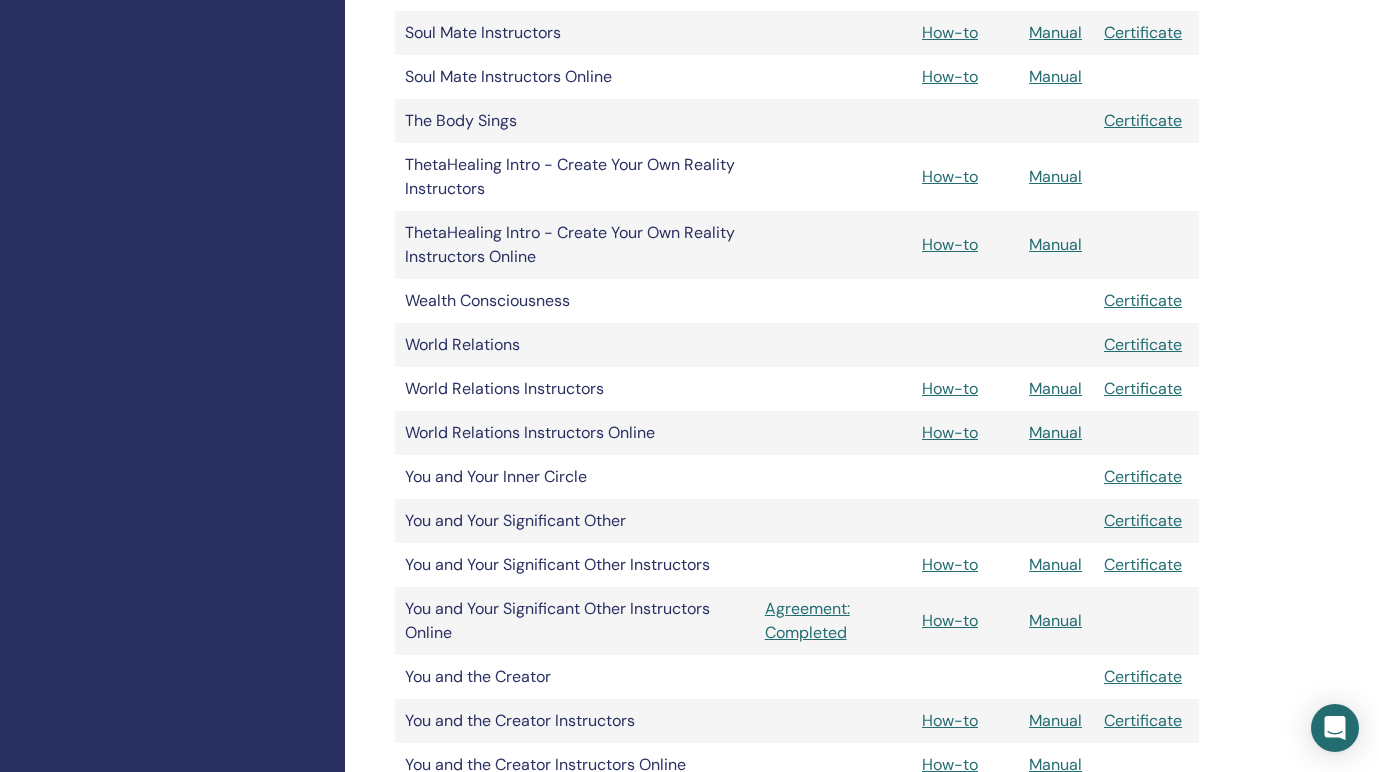 scroll, scrollTop: 2225, scrollLeft: 0, axis: vertical 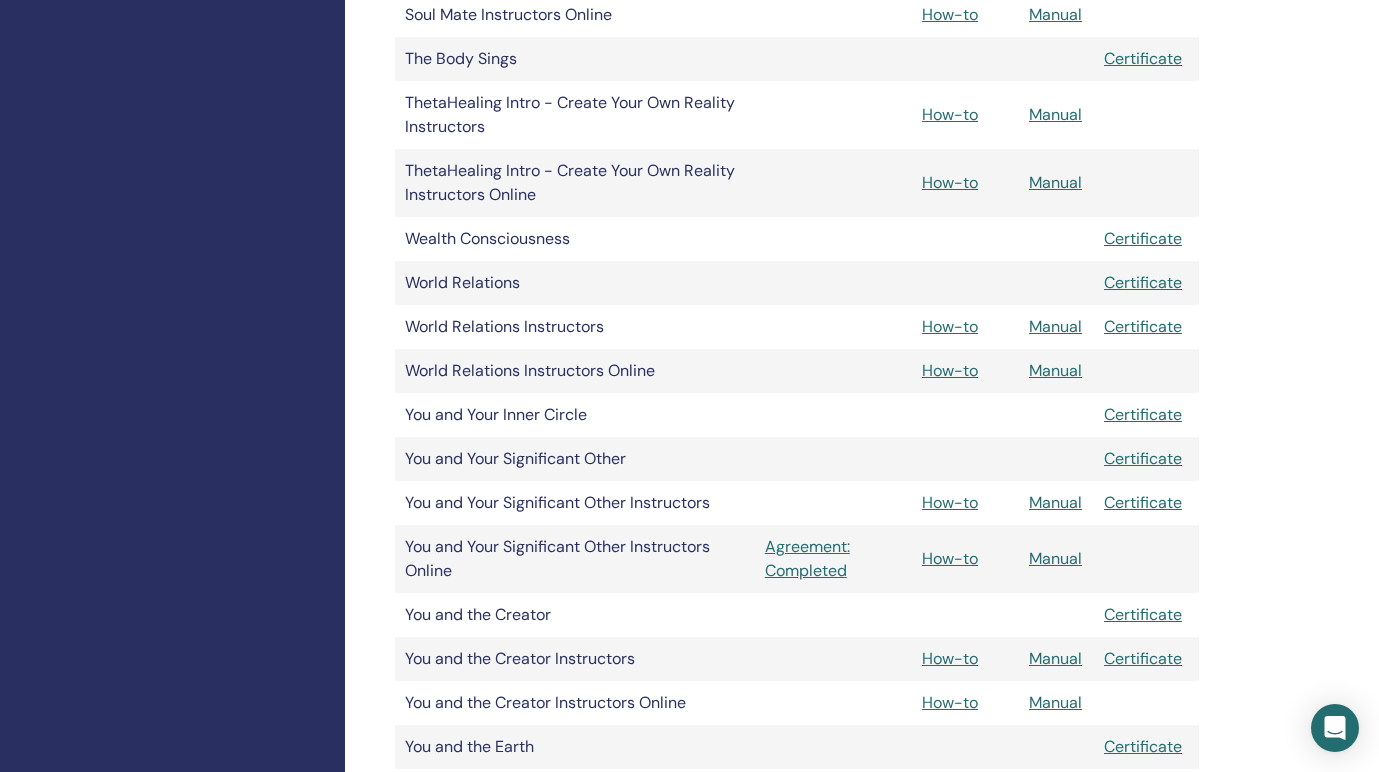 click on "Manual" at bounding box center [1055, 326] 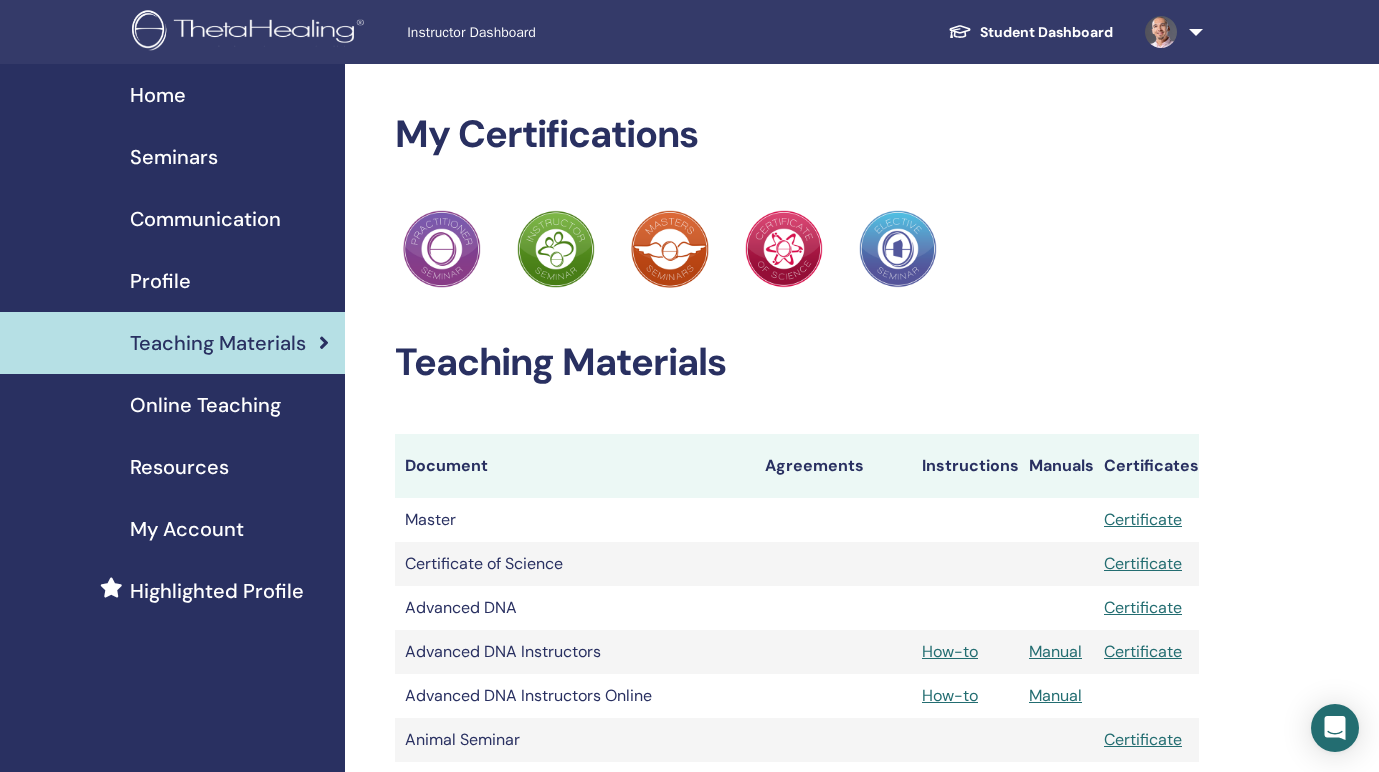 scroll, scrollTop: 0, scrollLeft: 0, axis: both 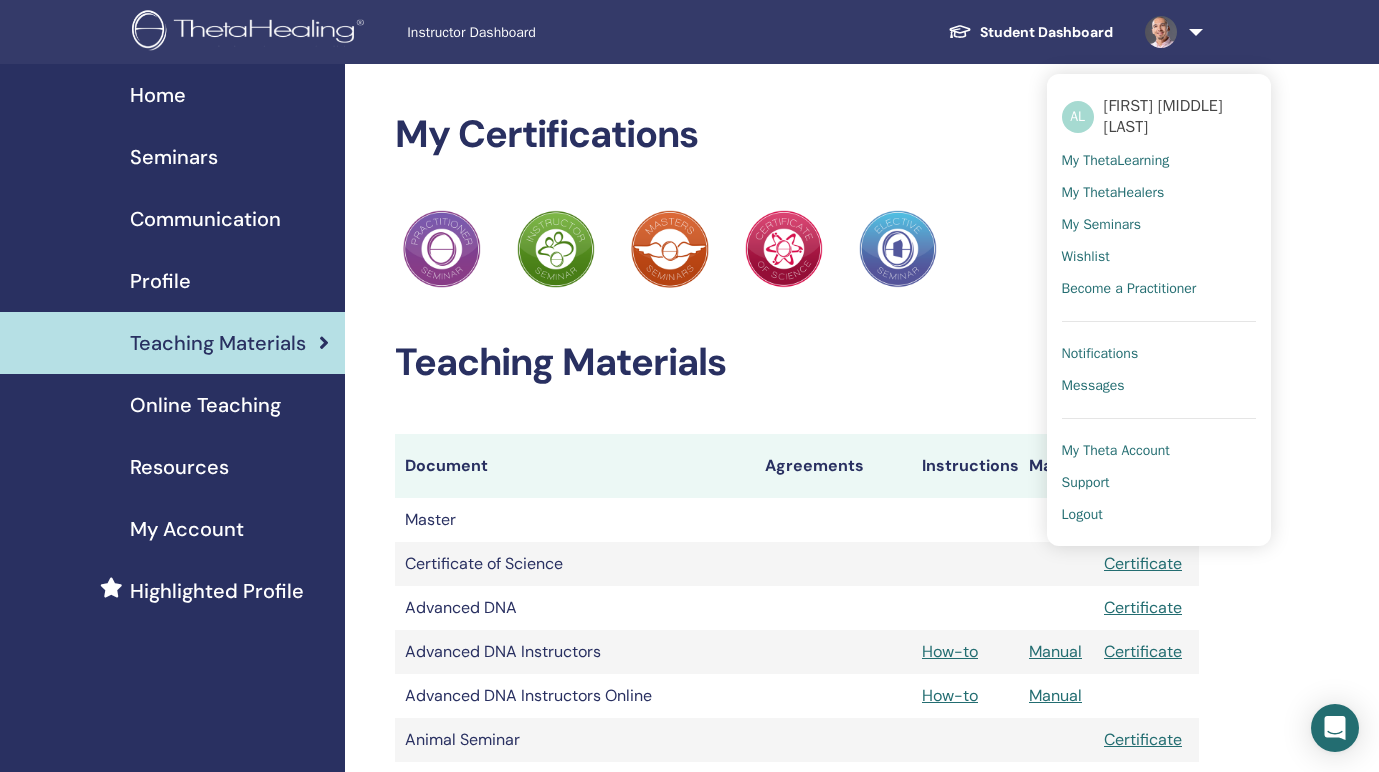 click on "Logout" at bounding box center [1082, 515] 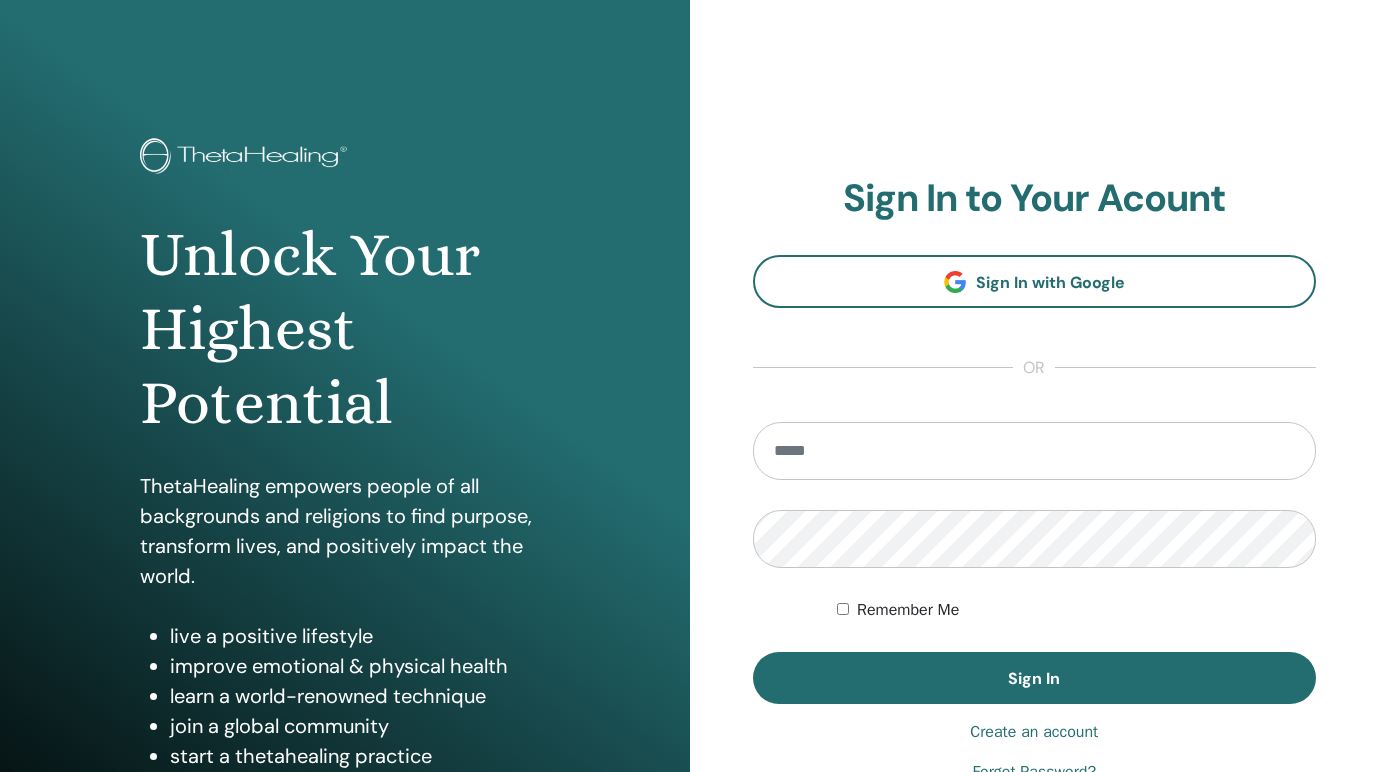scroll, scrollTop: 0, scrollLeft: 0, axis: both 